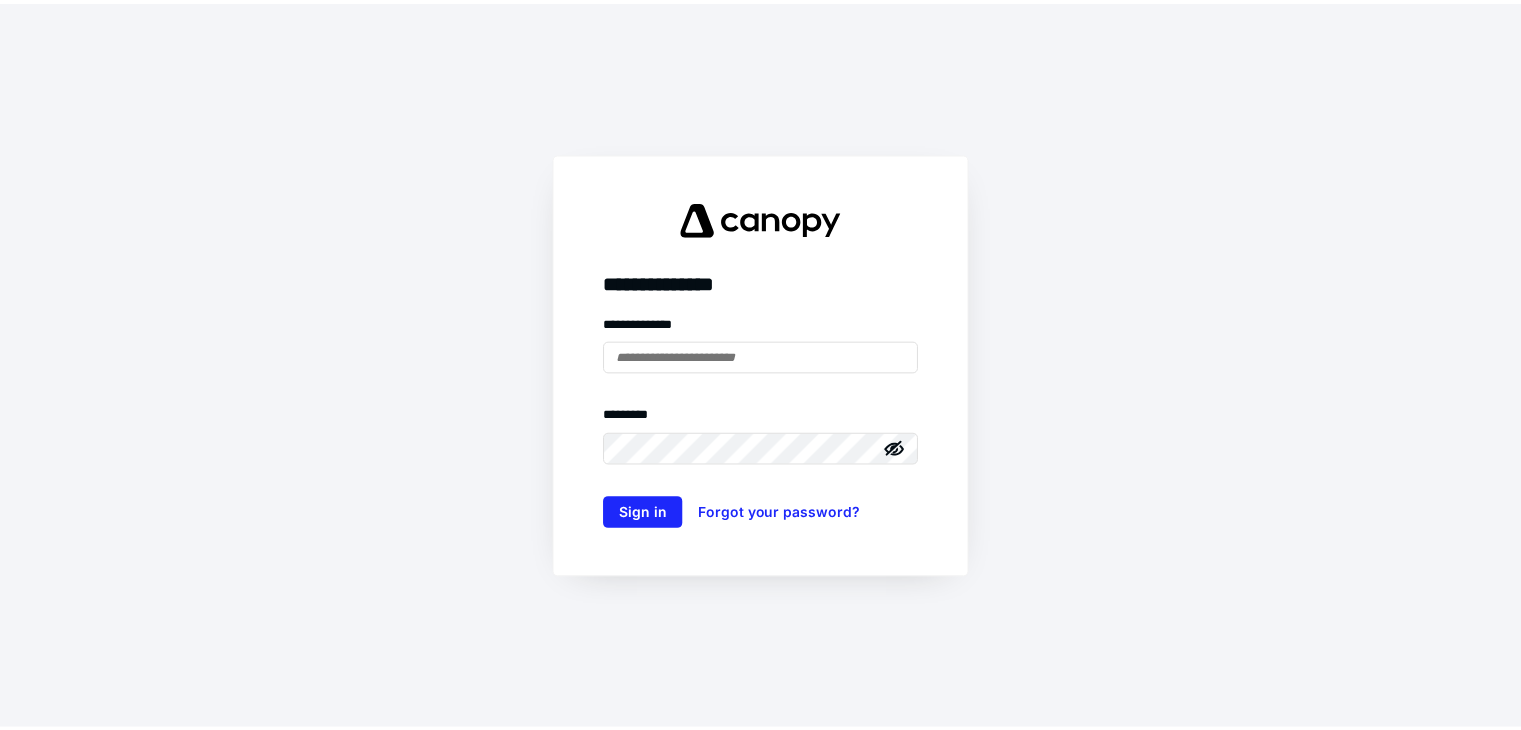 scroll, scrollTop: 0, scrollLeft: 0, axis: both 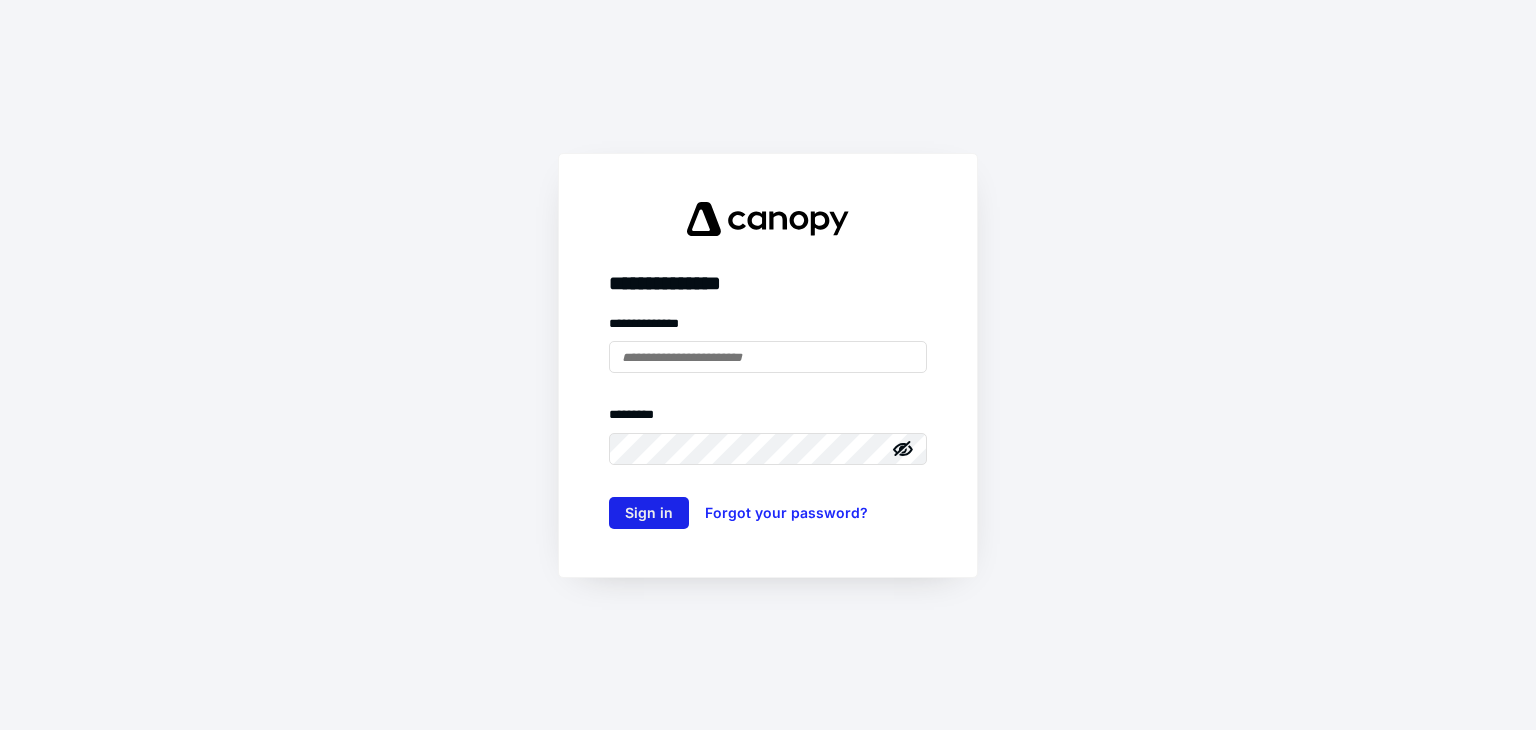 type on "**********" 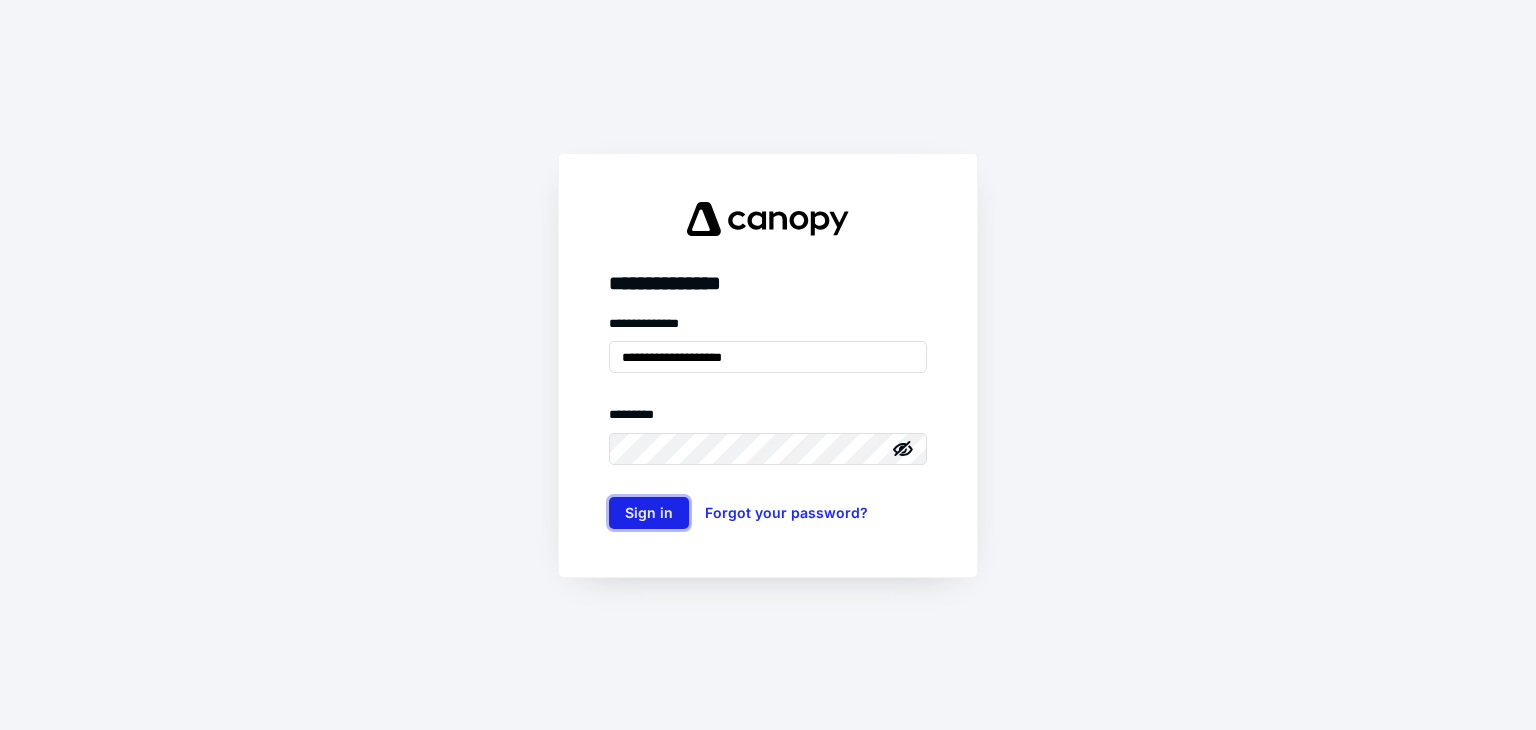 click on "Sign in" at bounding box center (649, 513) 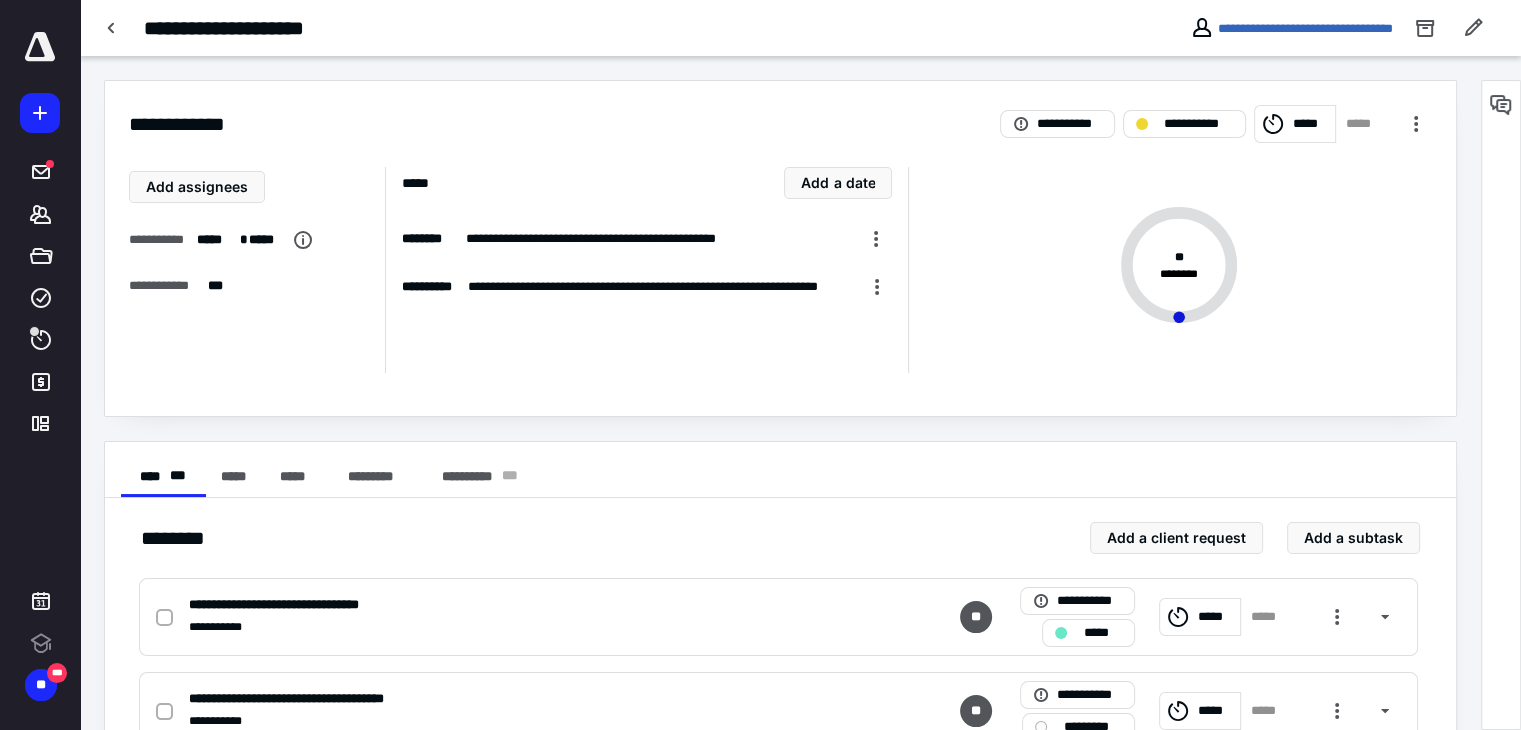 scroll, scrollTop: 0, scrollLeft: 0, axis: both 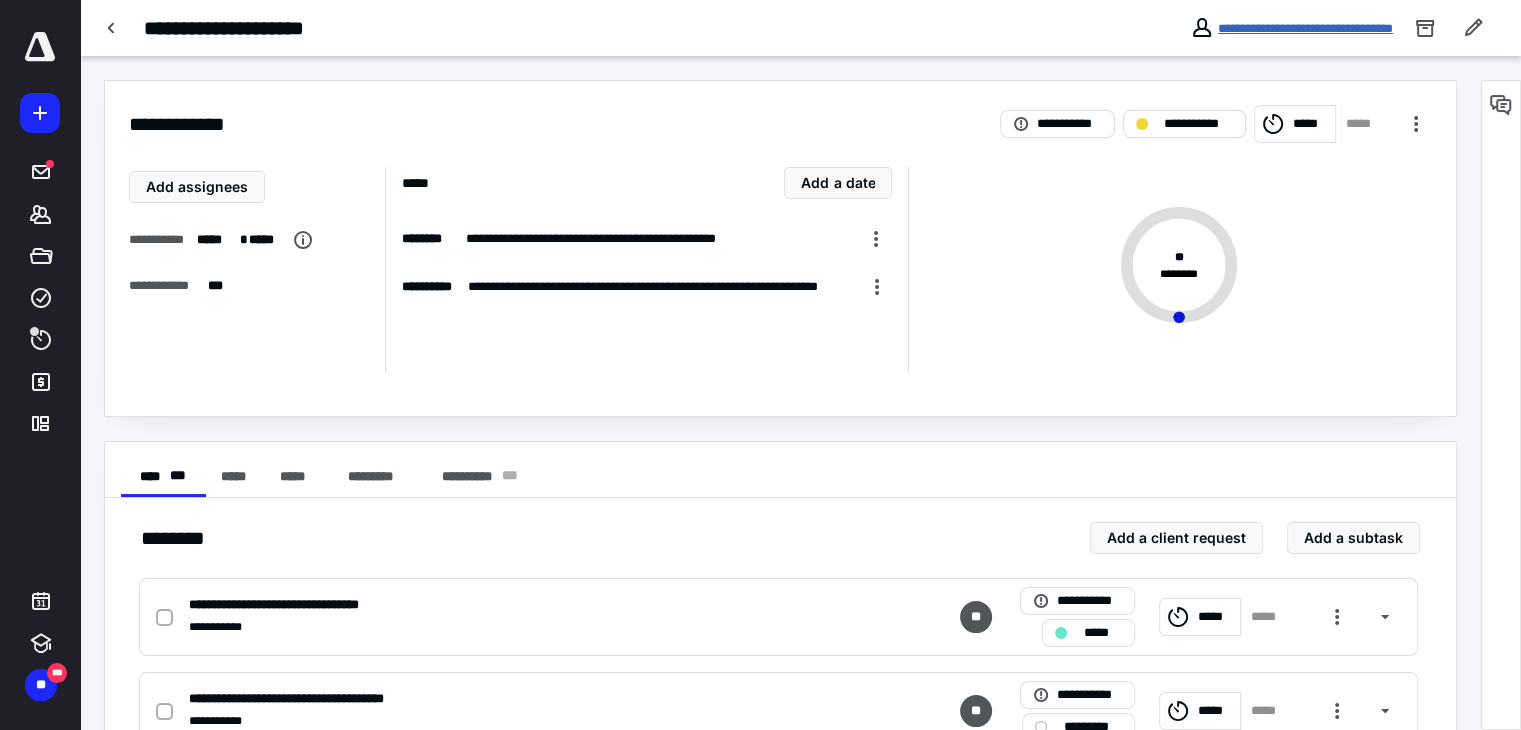 click on "**********" at bounding box center (1305, 28) 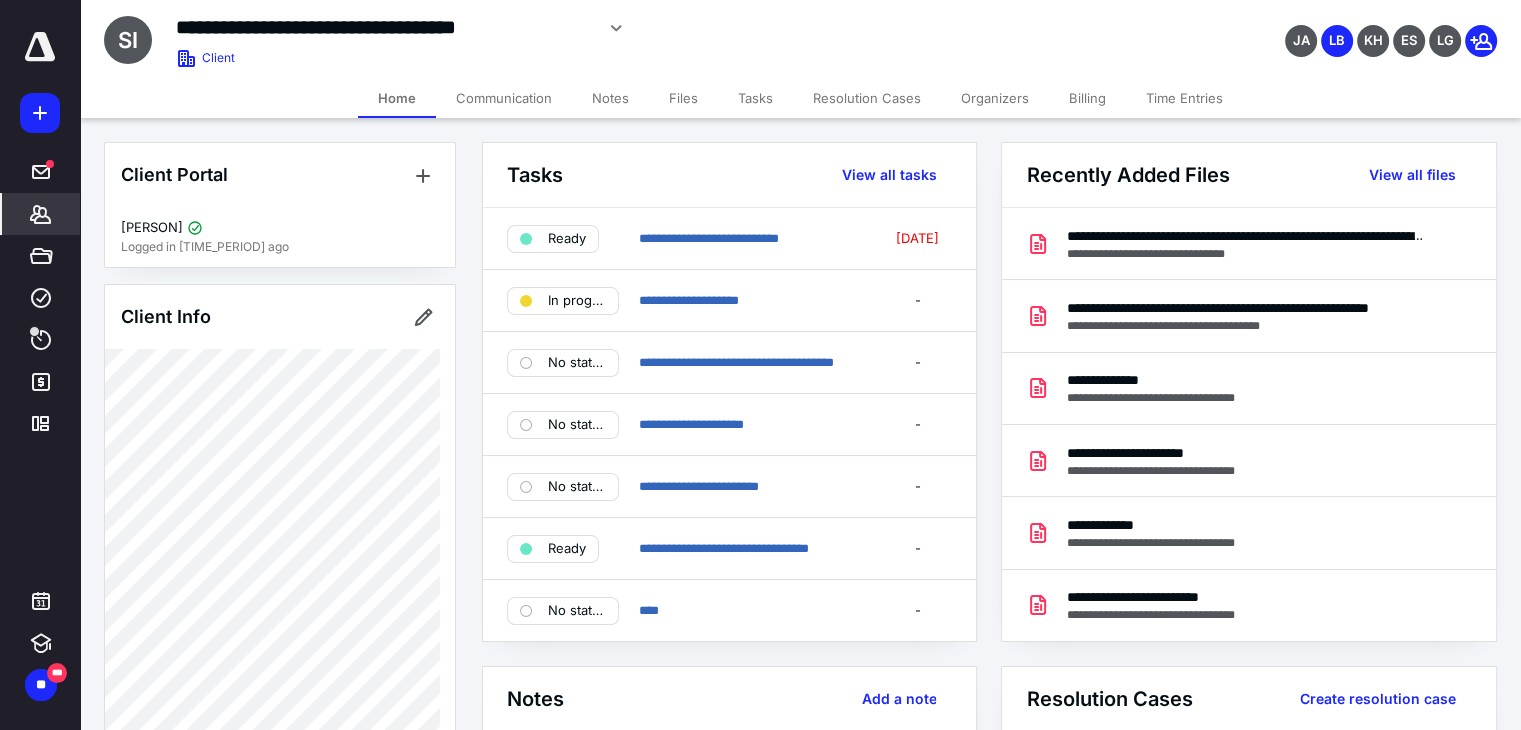 click on "Notes" at bounding box center (610, 98) 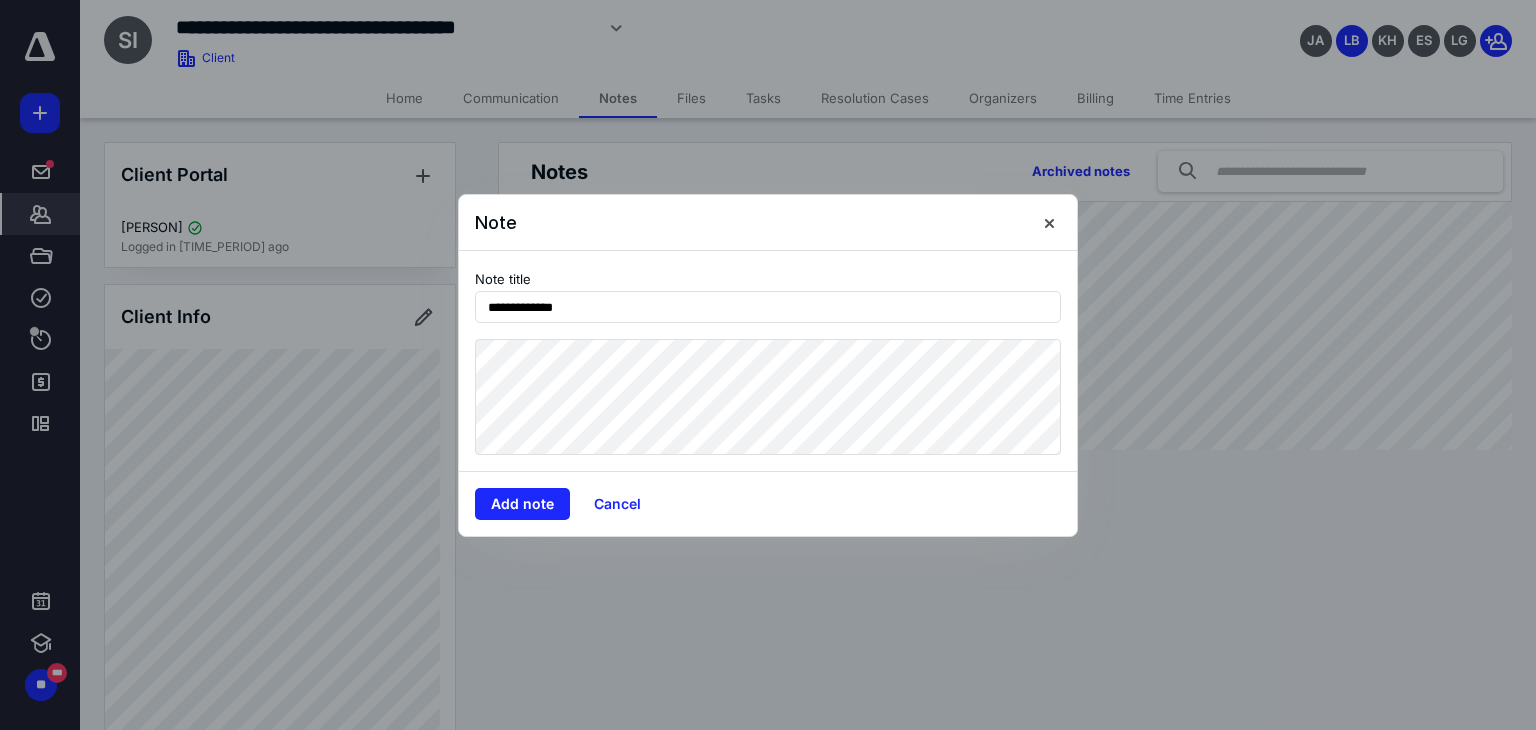 type on "**********" 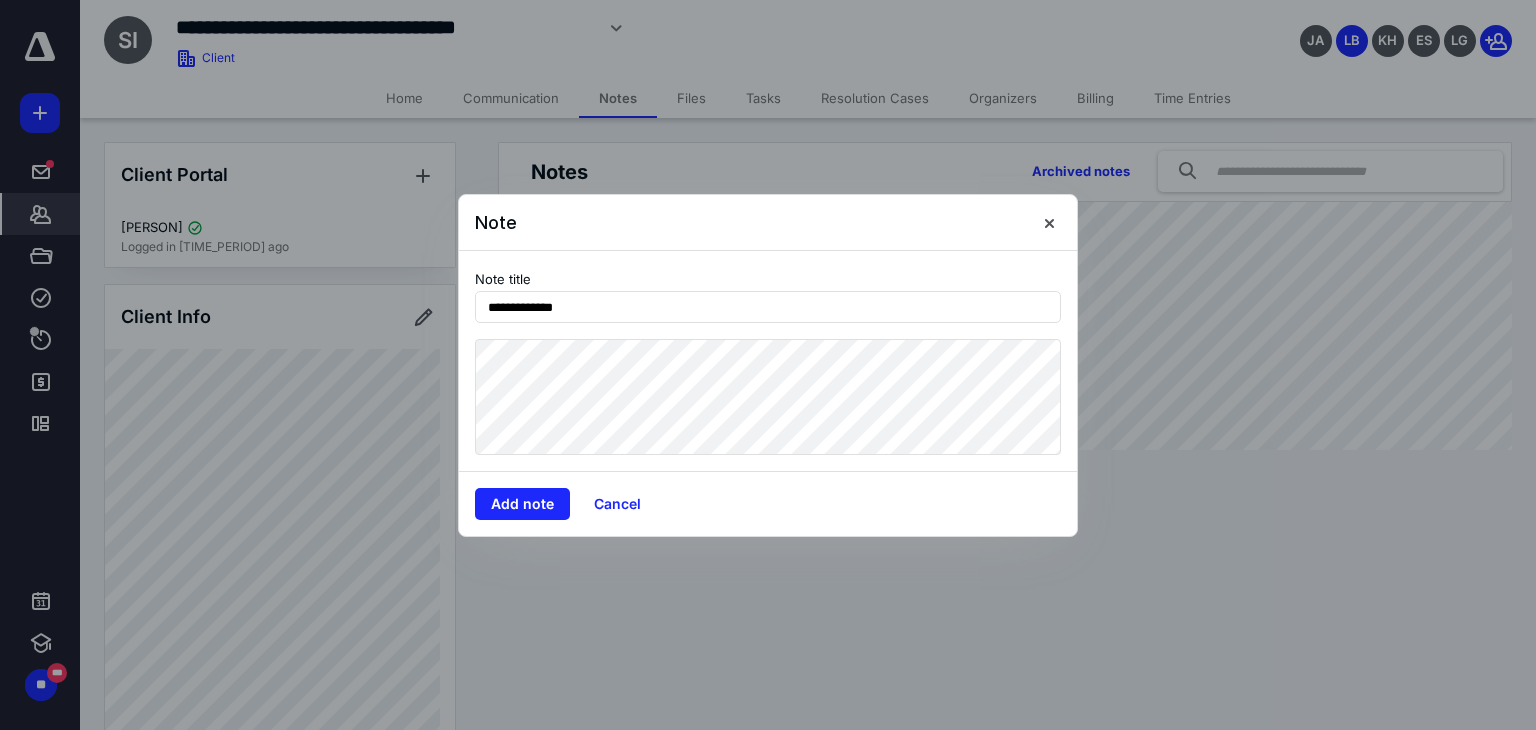 click on "**********" at bounding box center [768, 365] 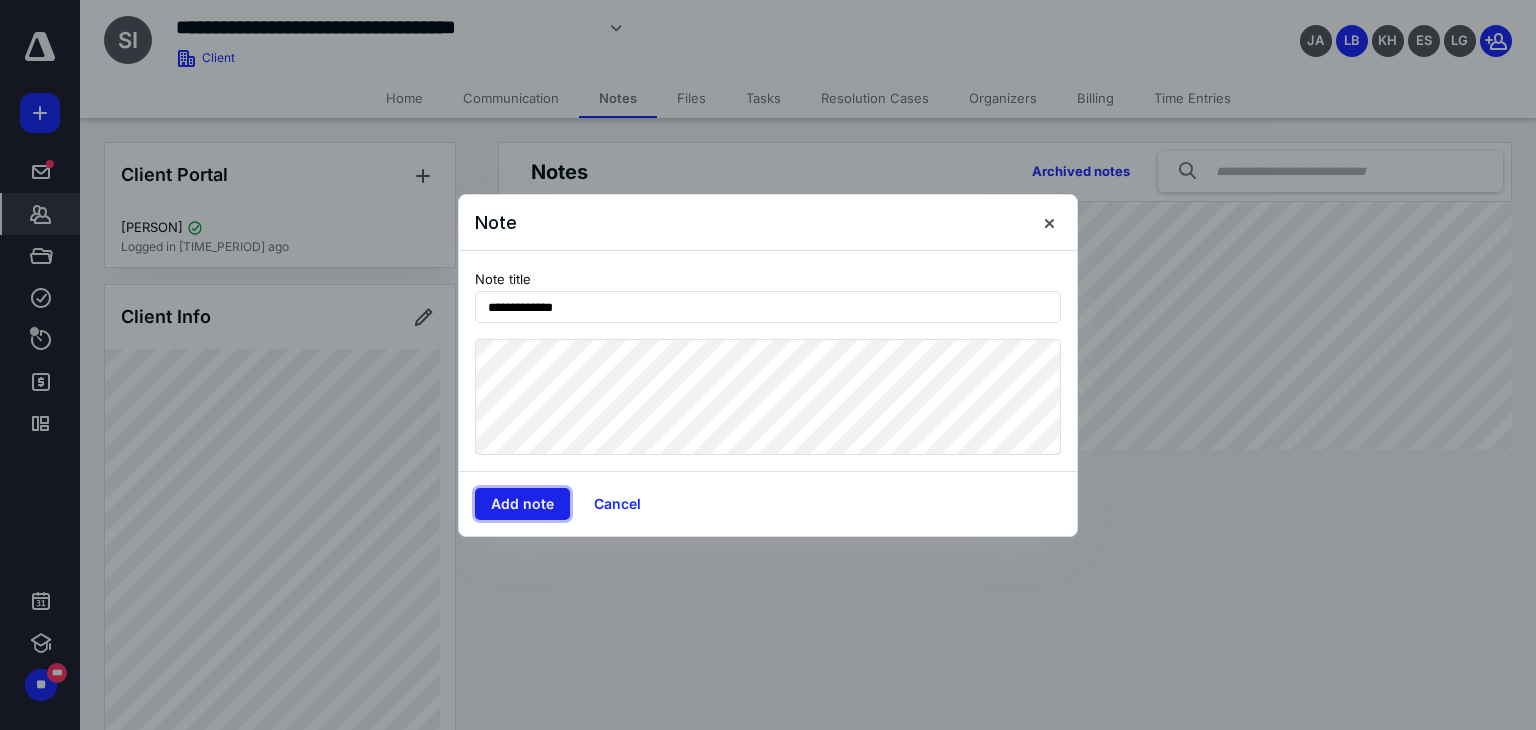 click on "Add note" at bounding box center [522, 504] 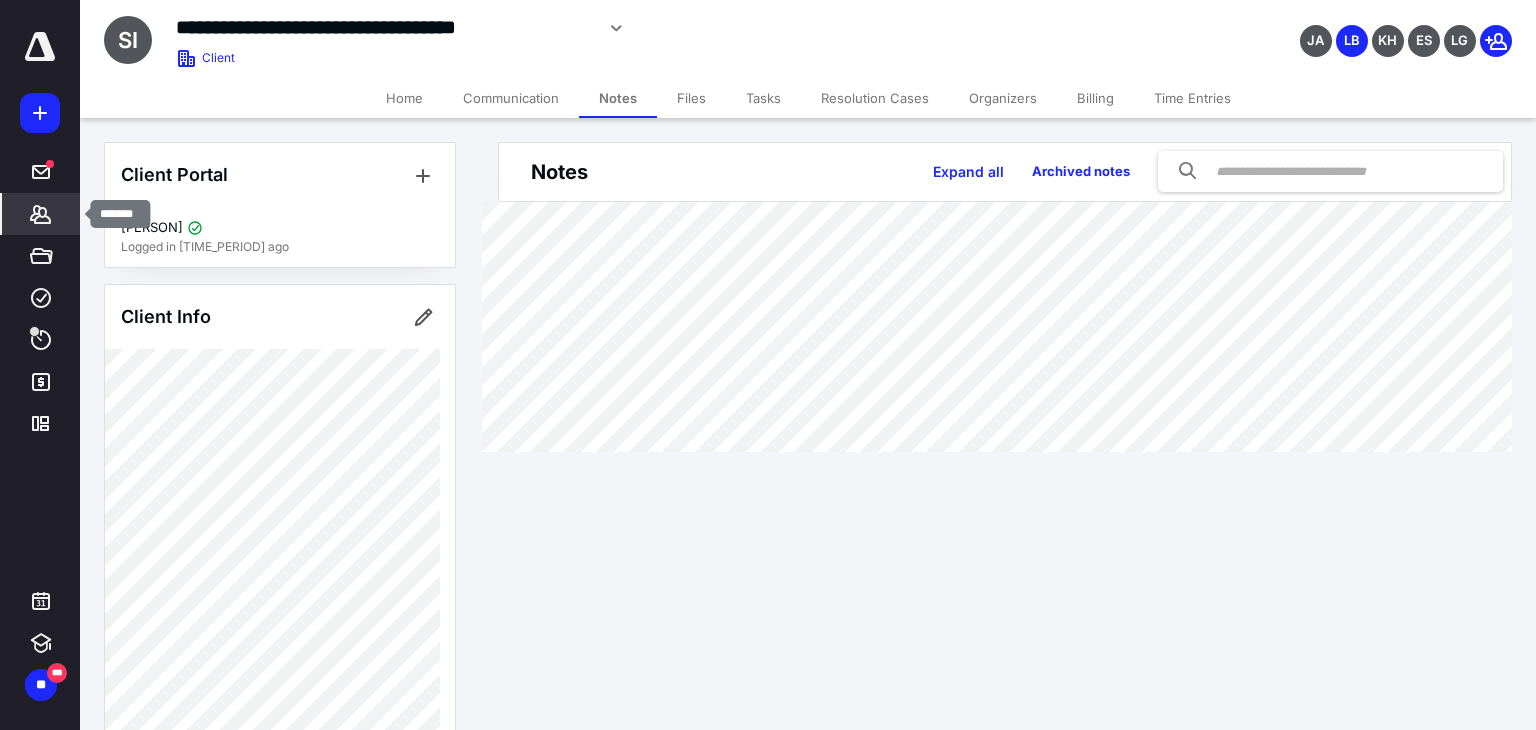 click 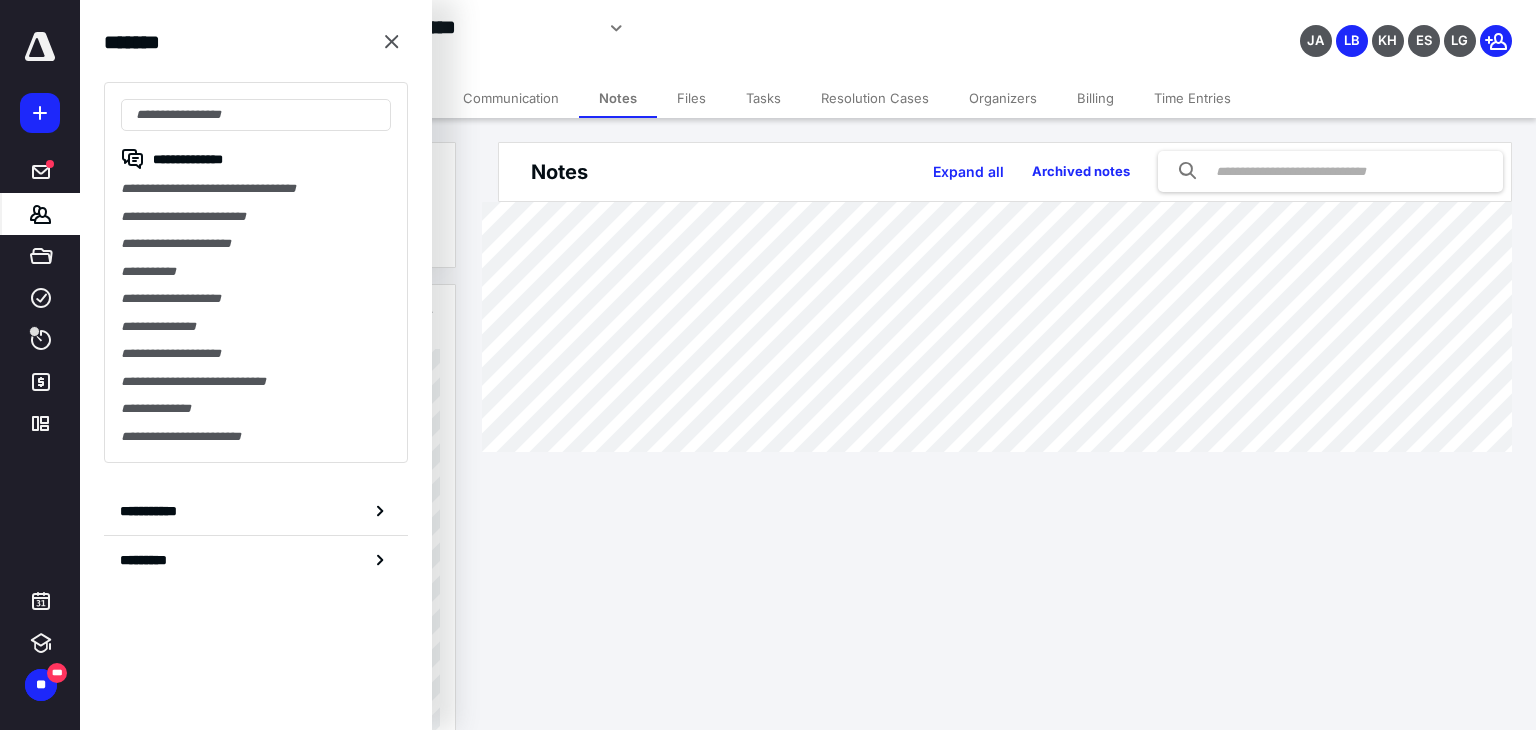 click on "**********" at bounding box center [256, 354] 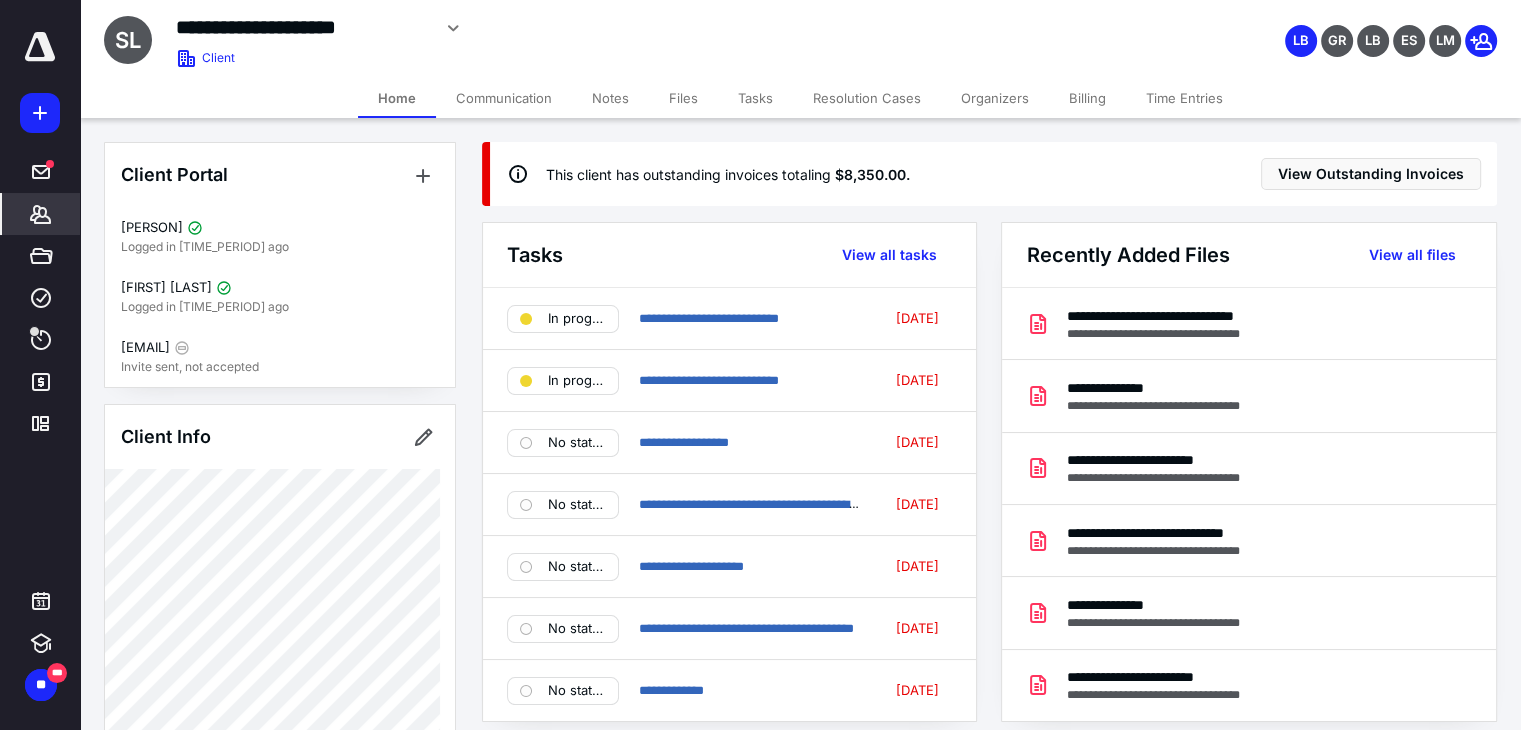 click on "Time Entries" at bounding box center [1184, 98] 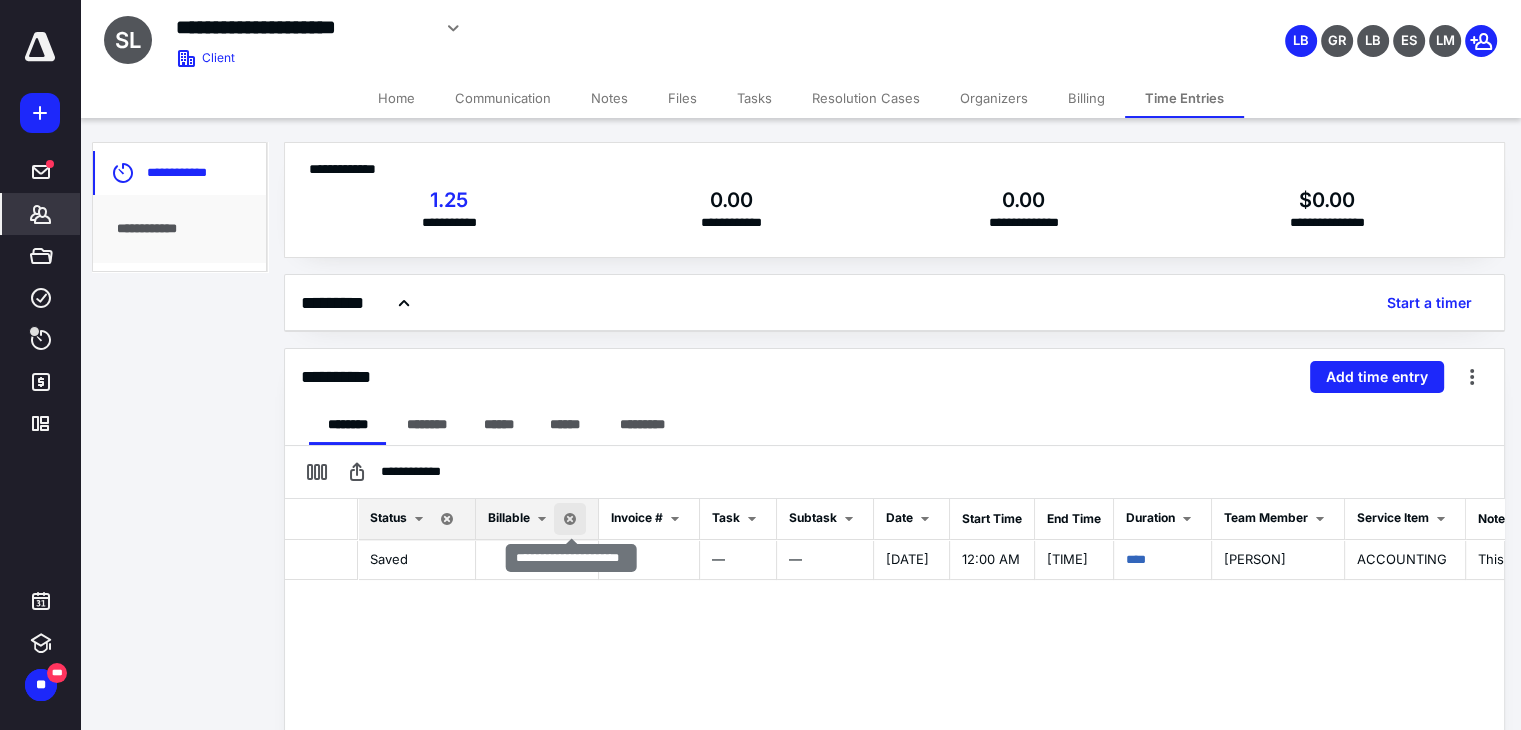 click at bounding box center (570, 519) 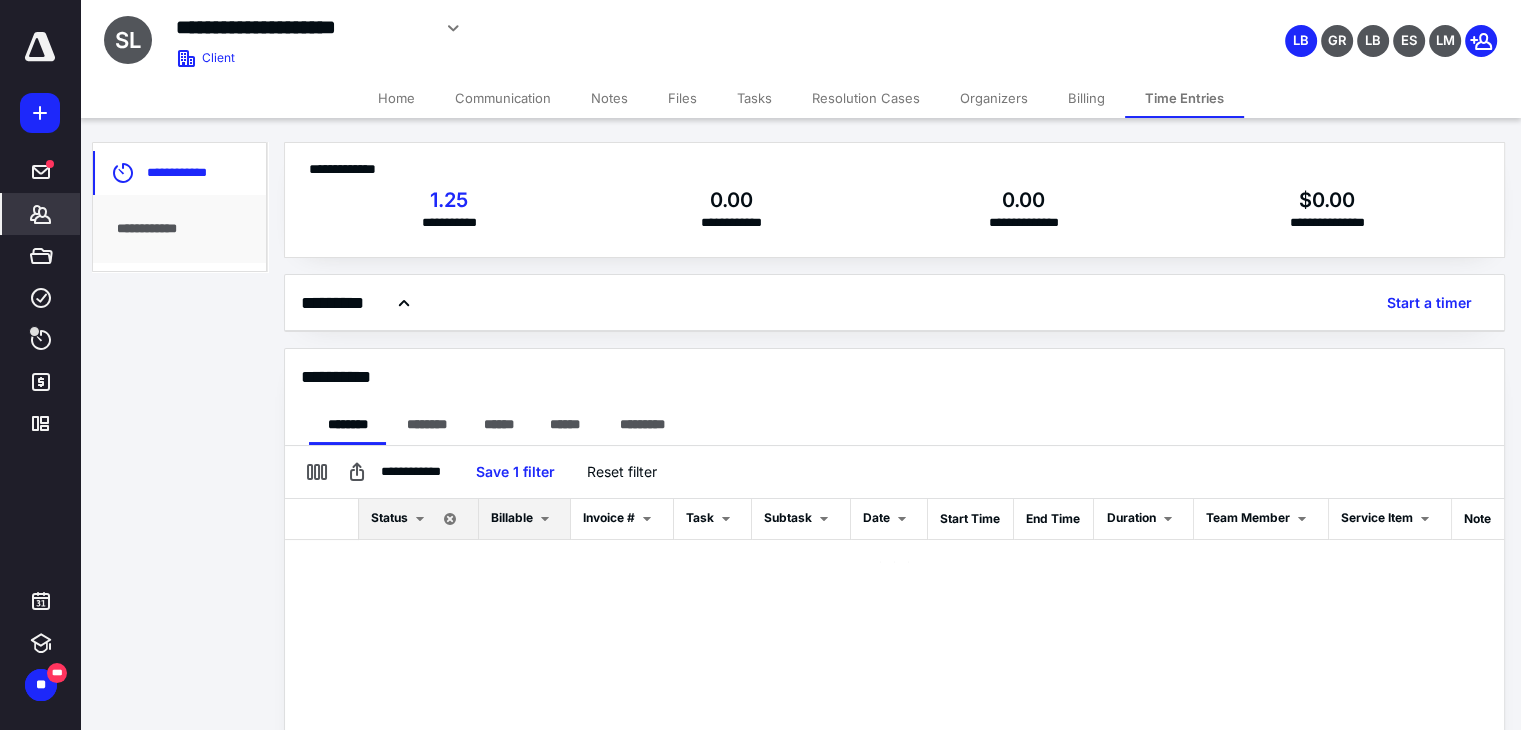 checkbox on "false" 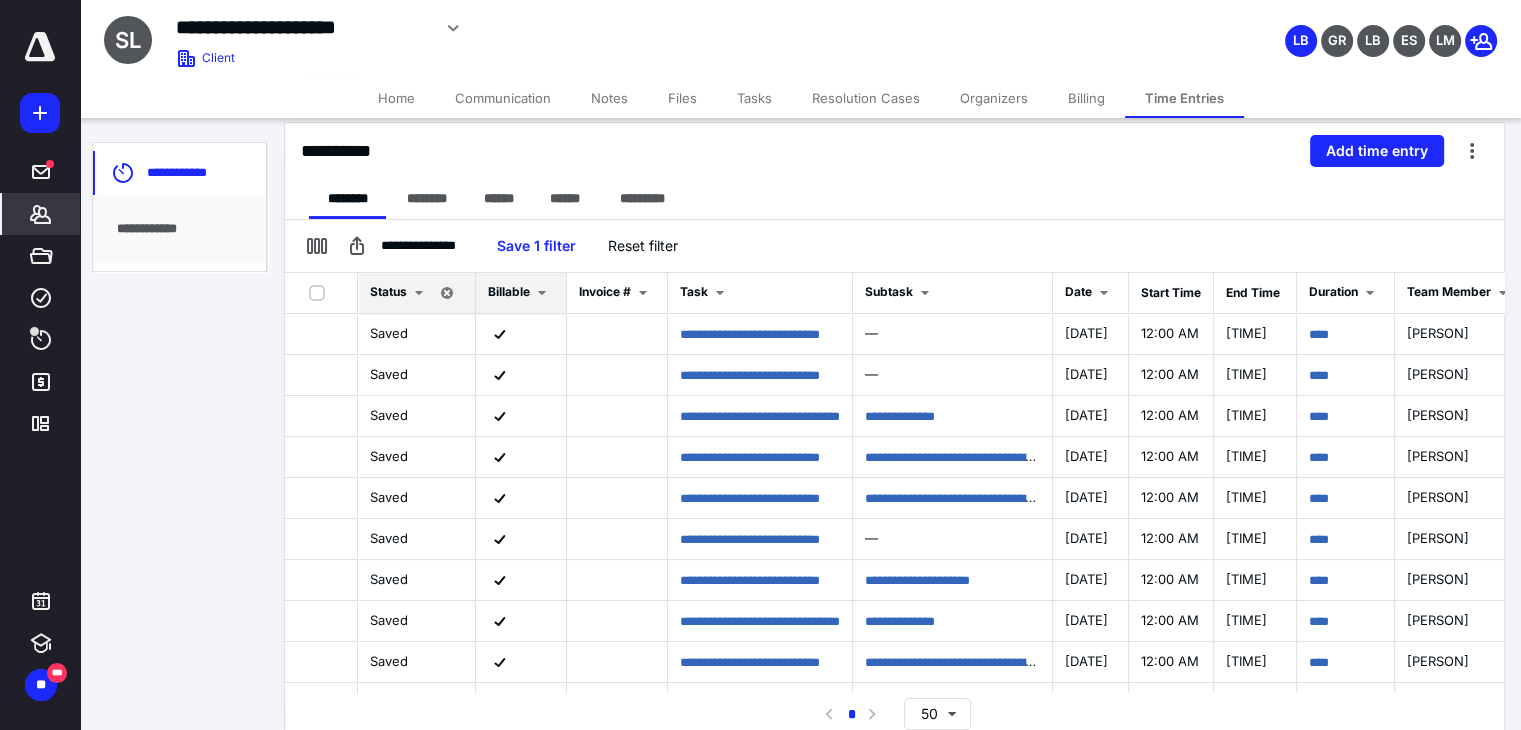 scroll, scrollTop: 231, scrollLeft: 0, axis: vertical 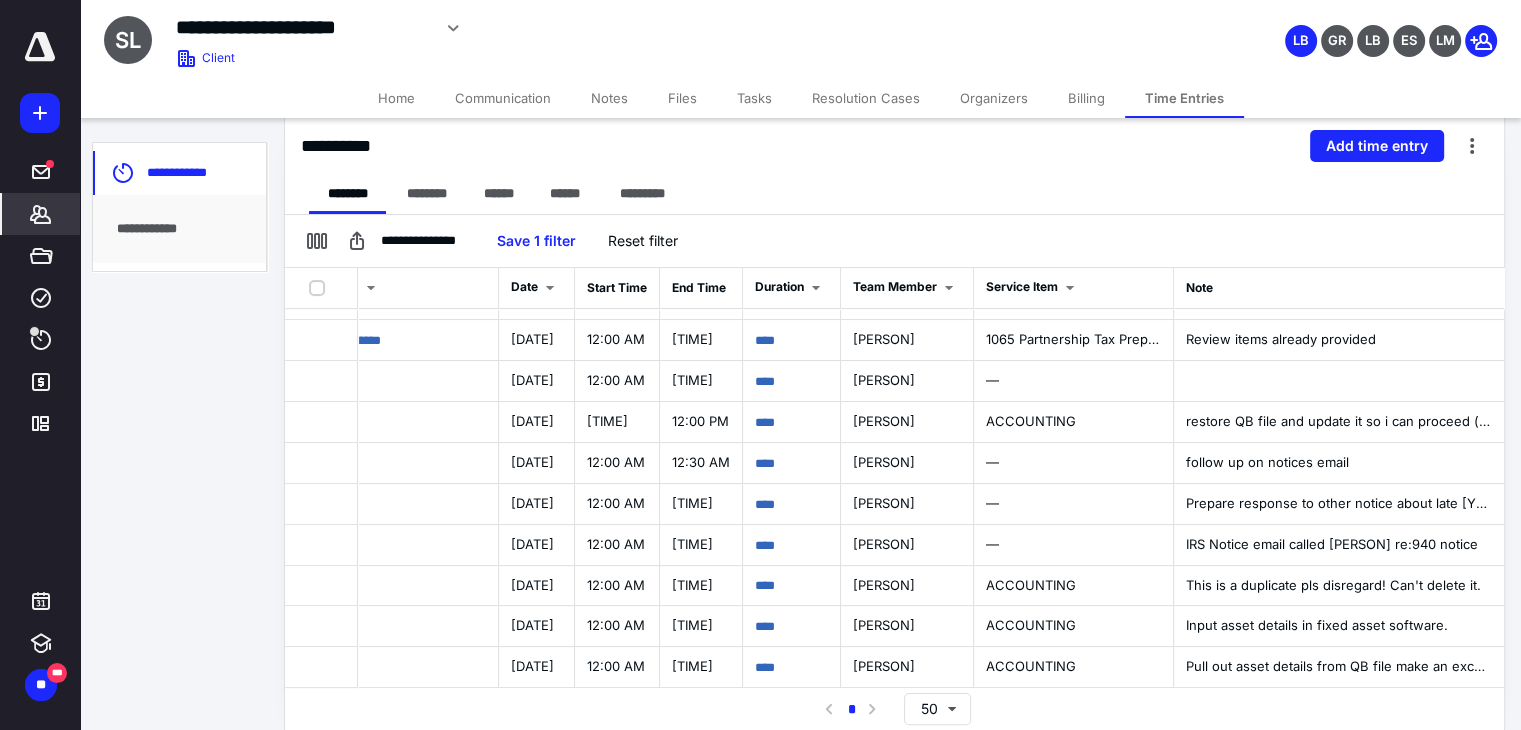 click on "Files" at bounding box center (682, 98) 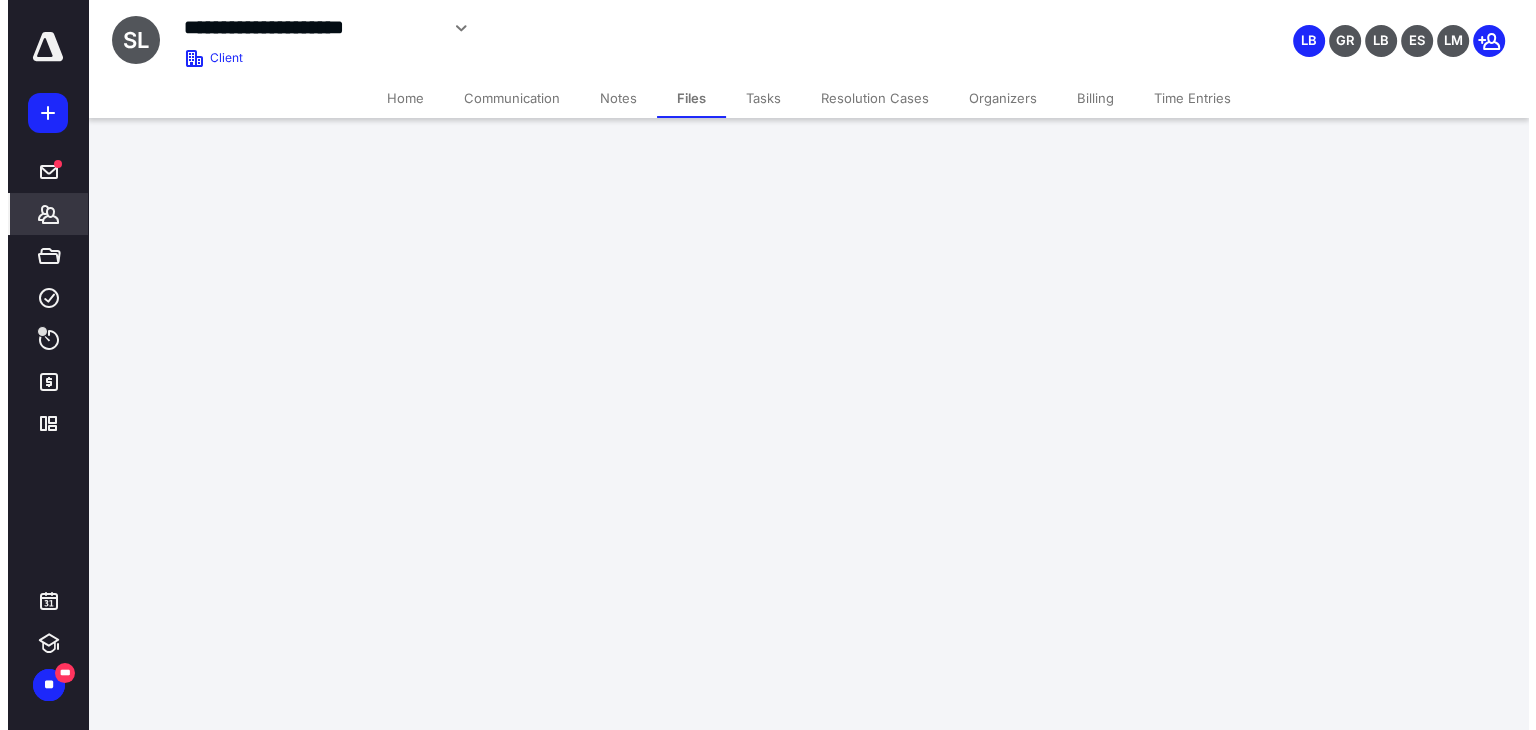 scroll, scrollTop: 0, scrollLeft: 0, axis: both 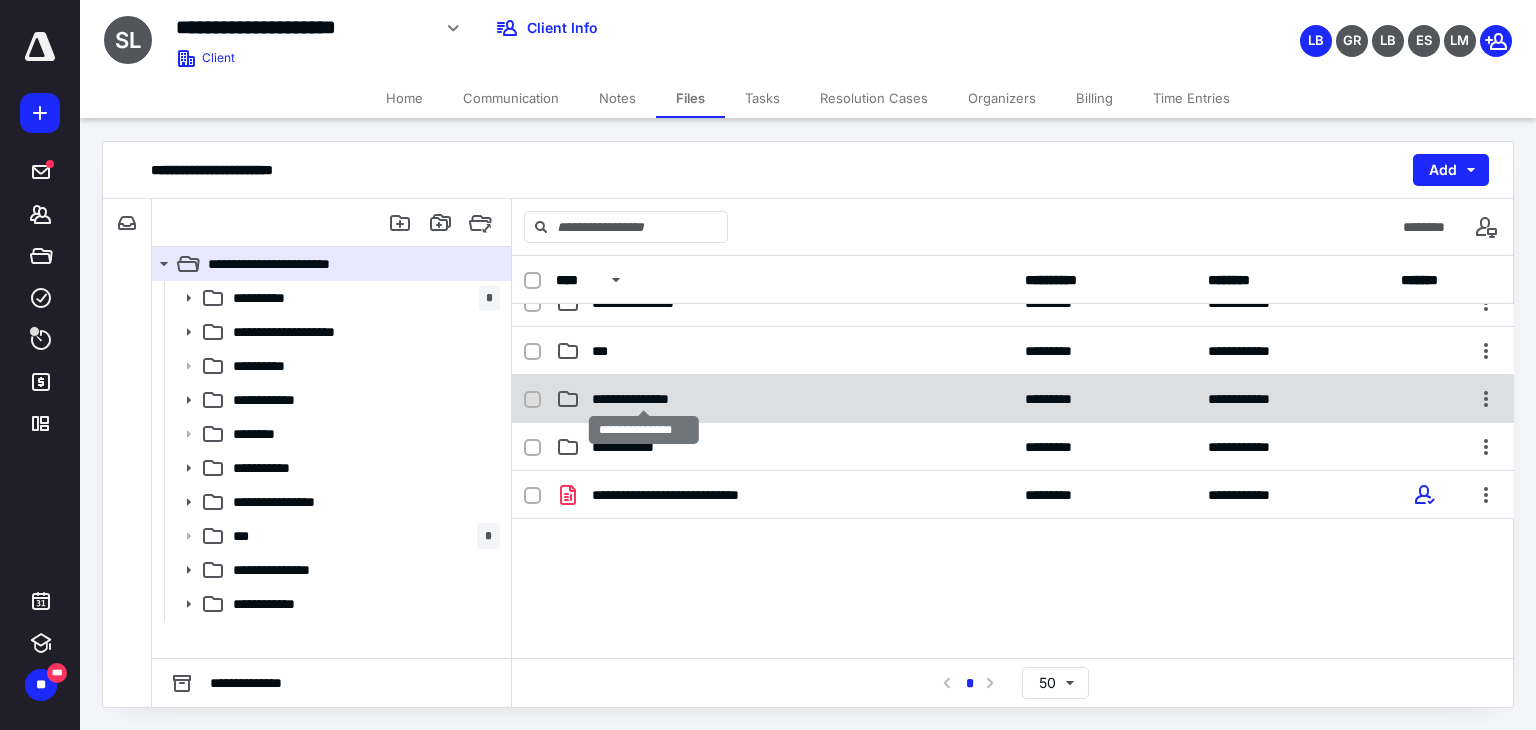 click on "**********" at bounding box center (644, 399) 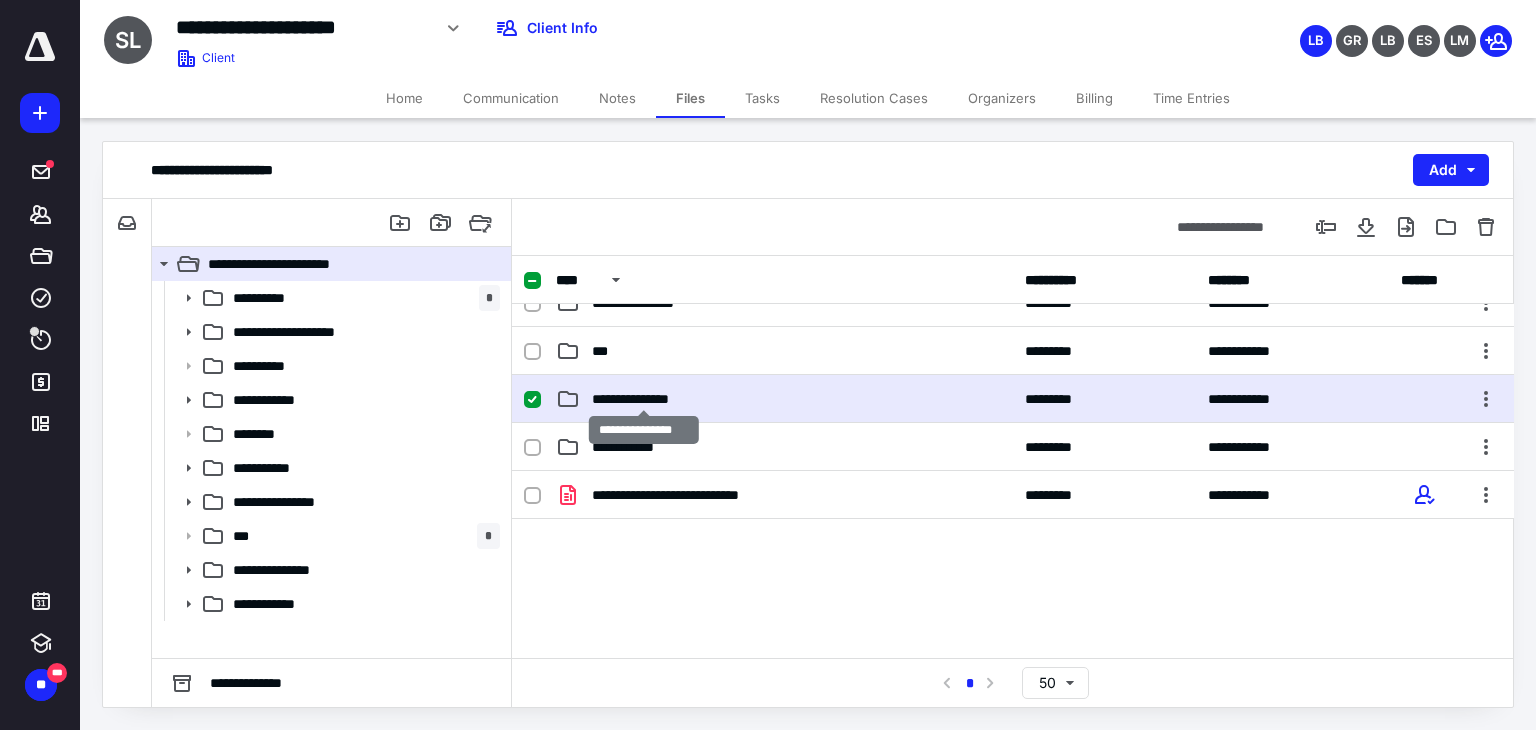 click on "**********" at bounding box center (644, 399) 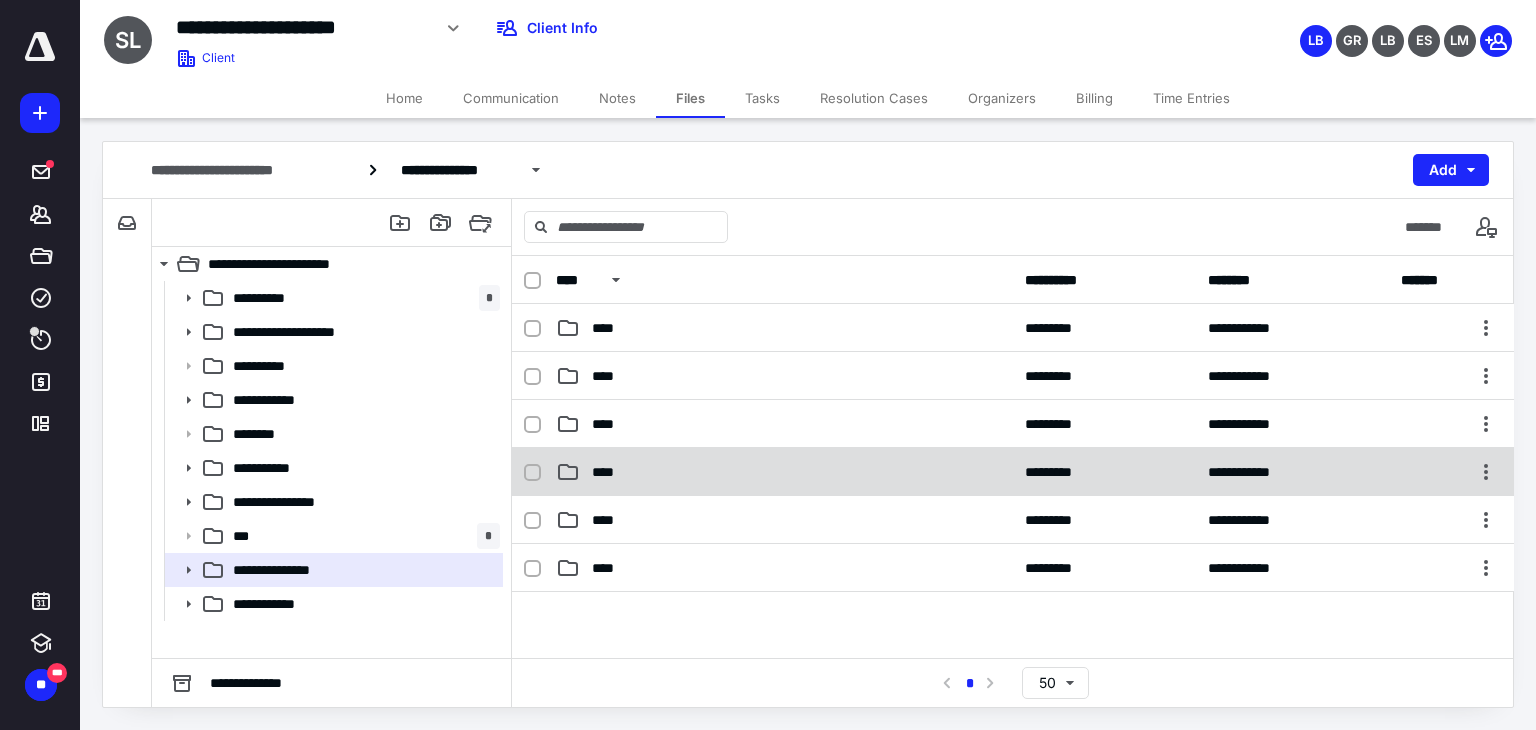 click on "**********" at bounding box center (1013, 472) 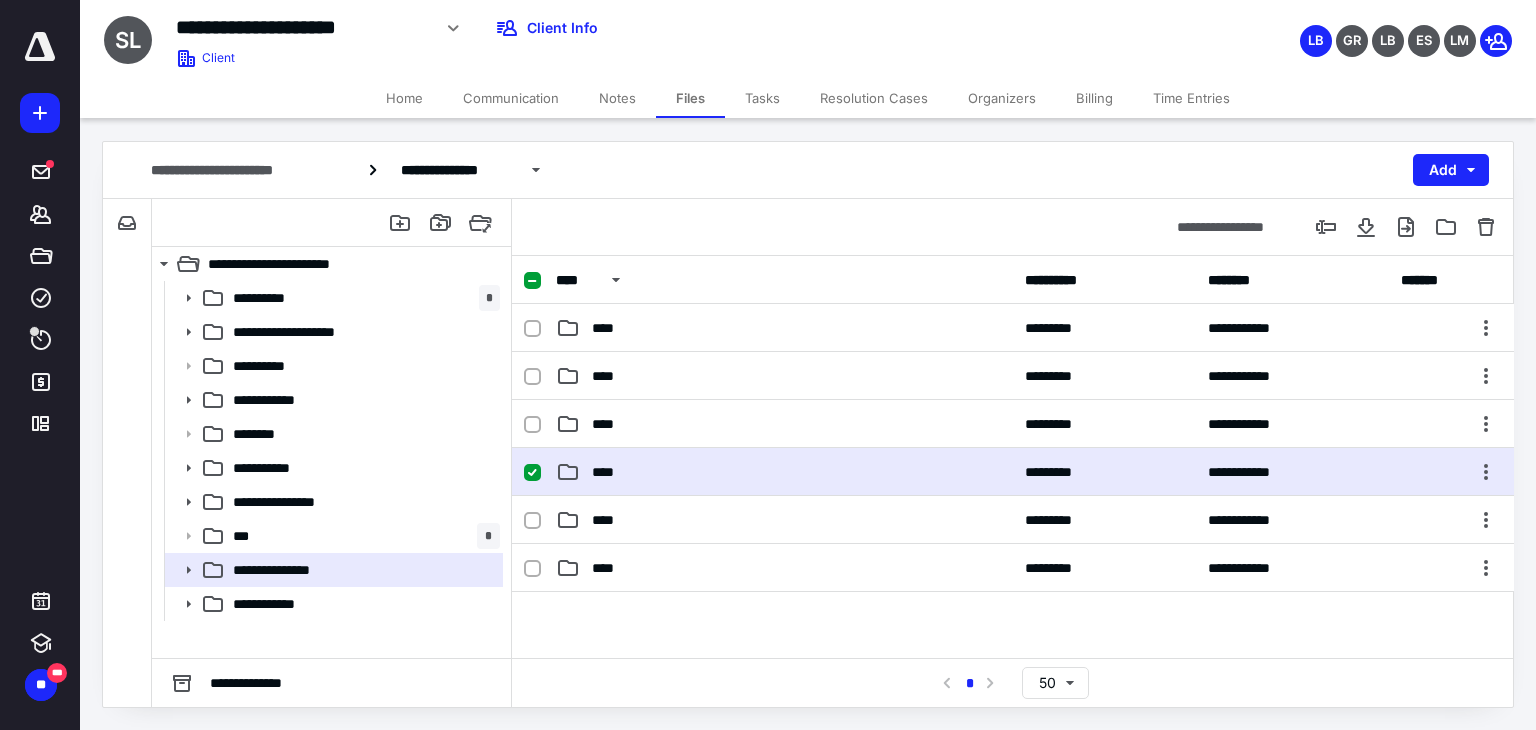 click on "**********" at bounding box center [1013, 472] 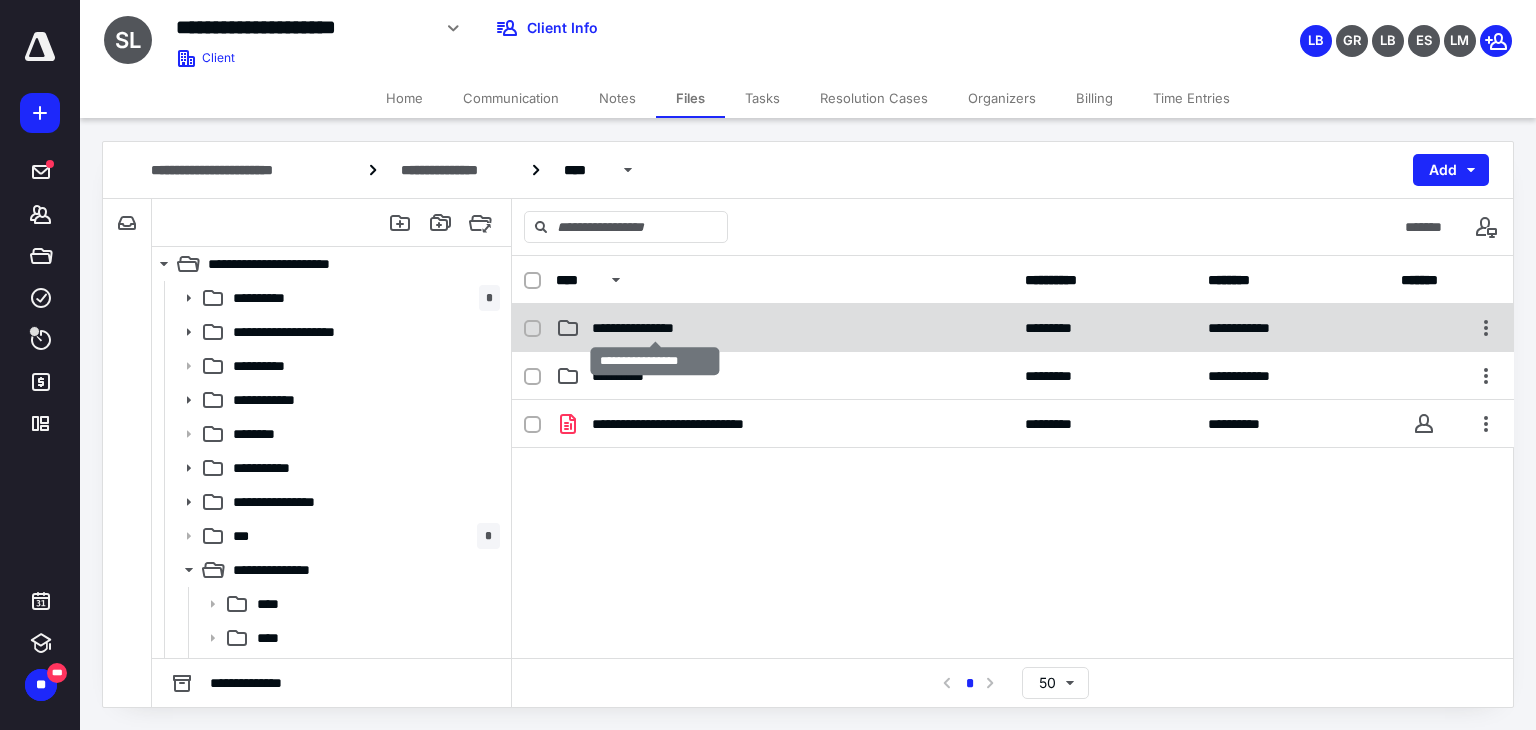 click on "**********" at bounding box center (655, 328) 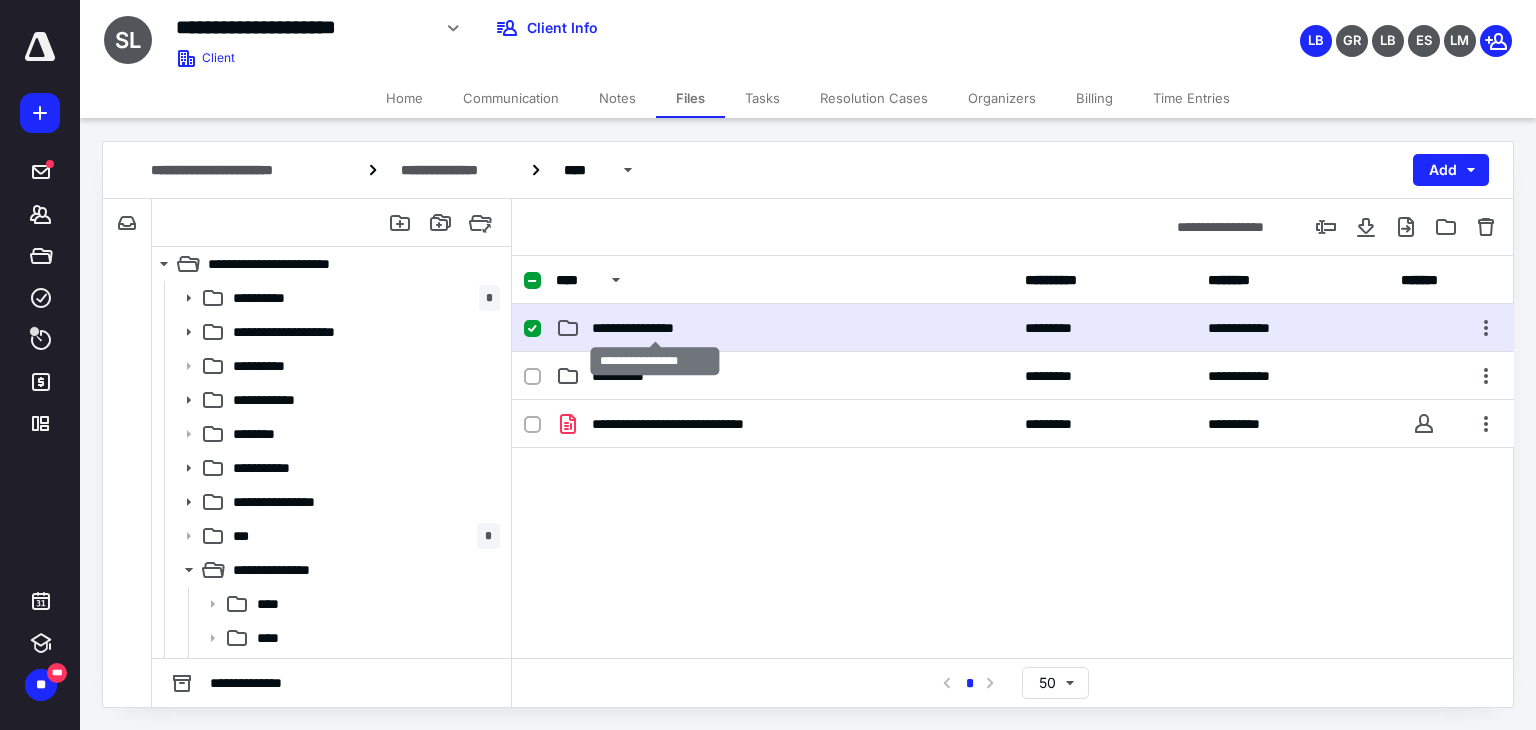 click on "**********" at bounding box center (655, 328) 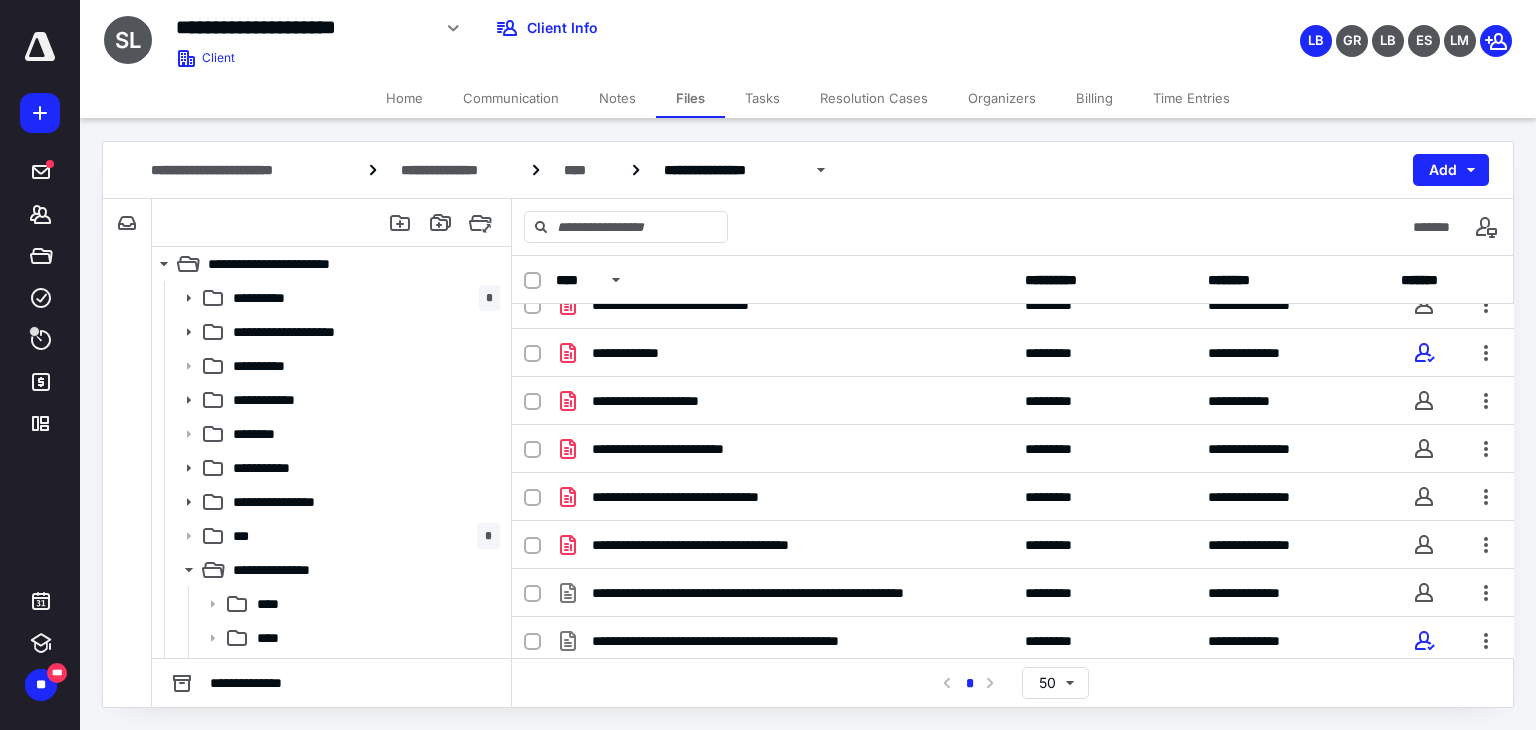 scroll, scrollTop: 44, scrollLeft: 0, axis: vertical 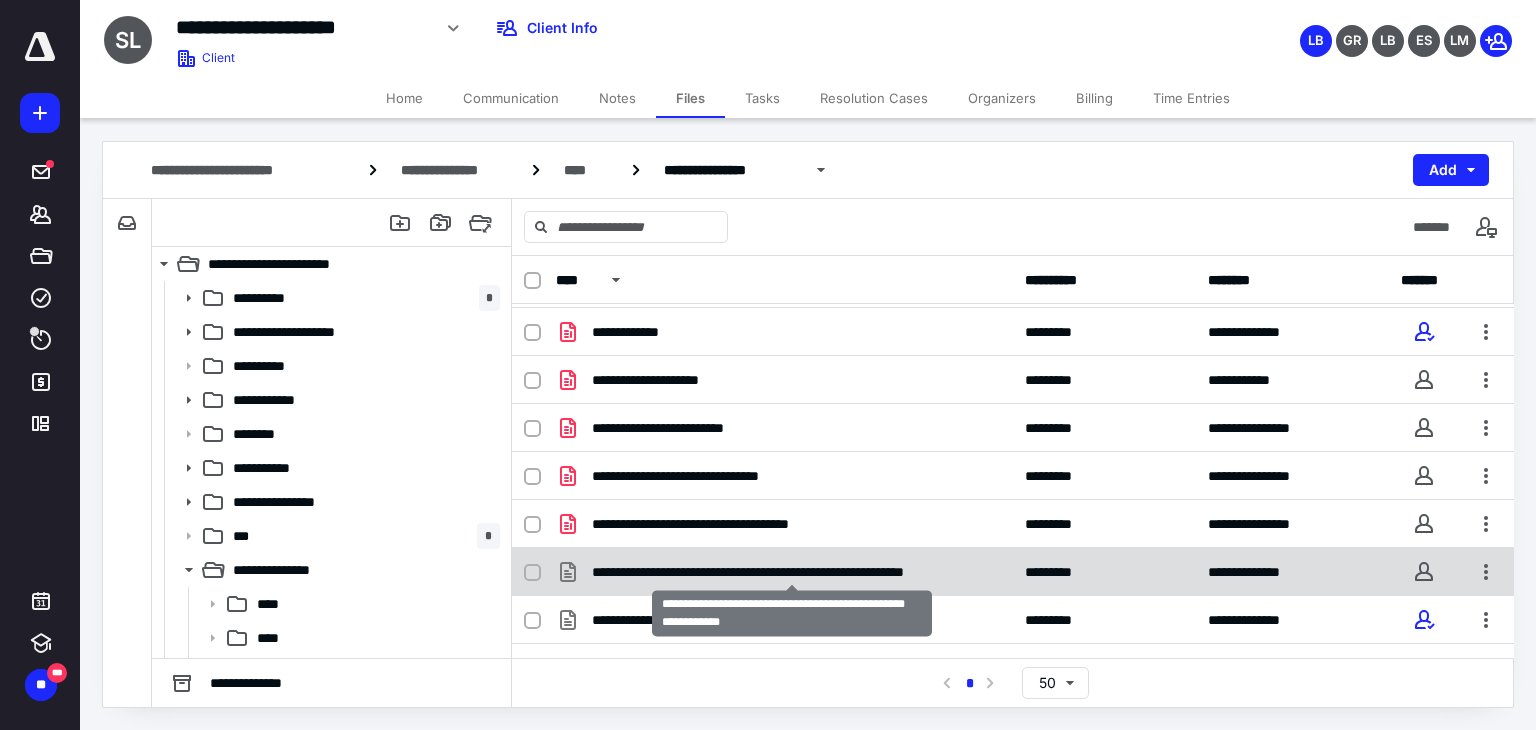 click on "**********" at bounding box center [792, 572] 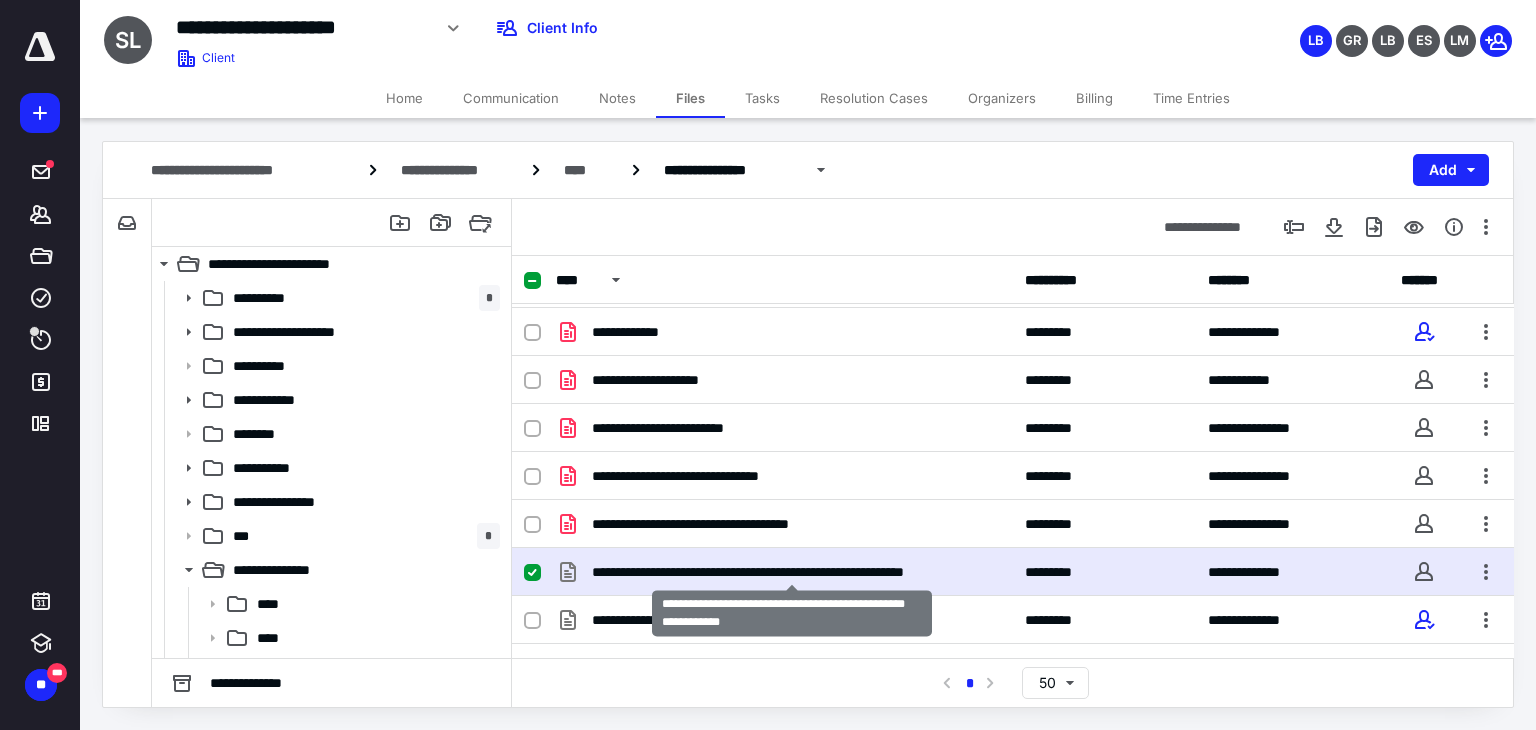 click on "**********" at bounding box center (792, 572) 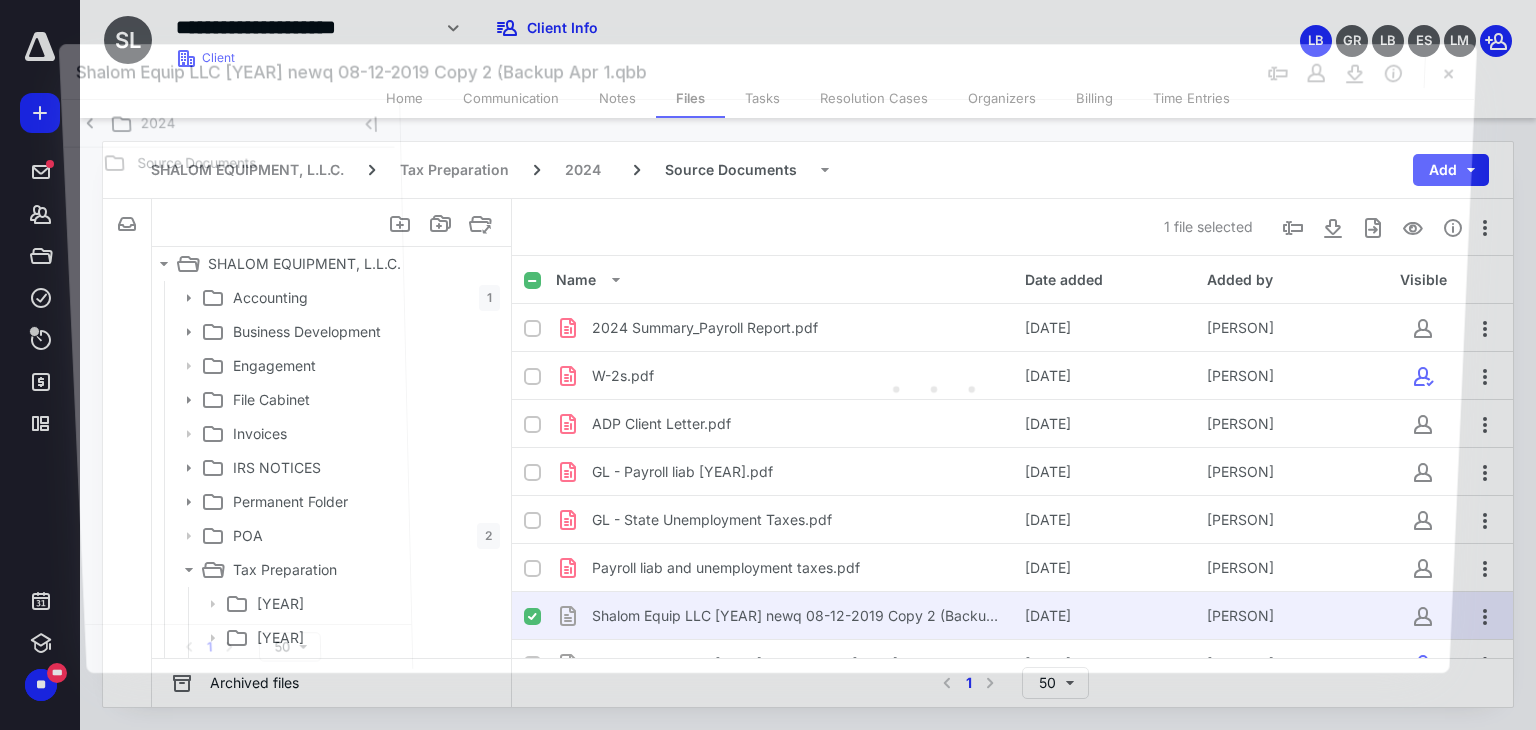 scroll, scrollTop: 44, scrollLeft: 0, axis: vertical 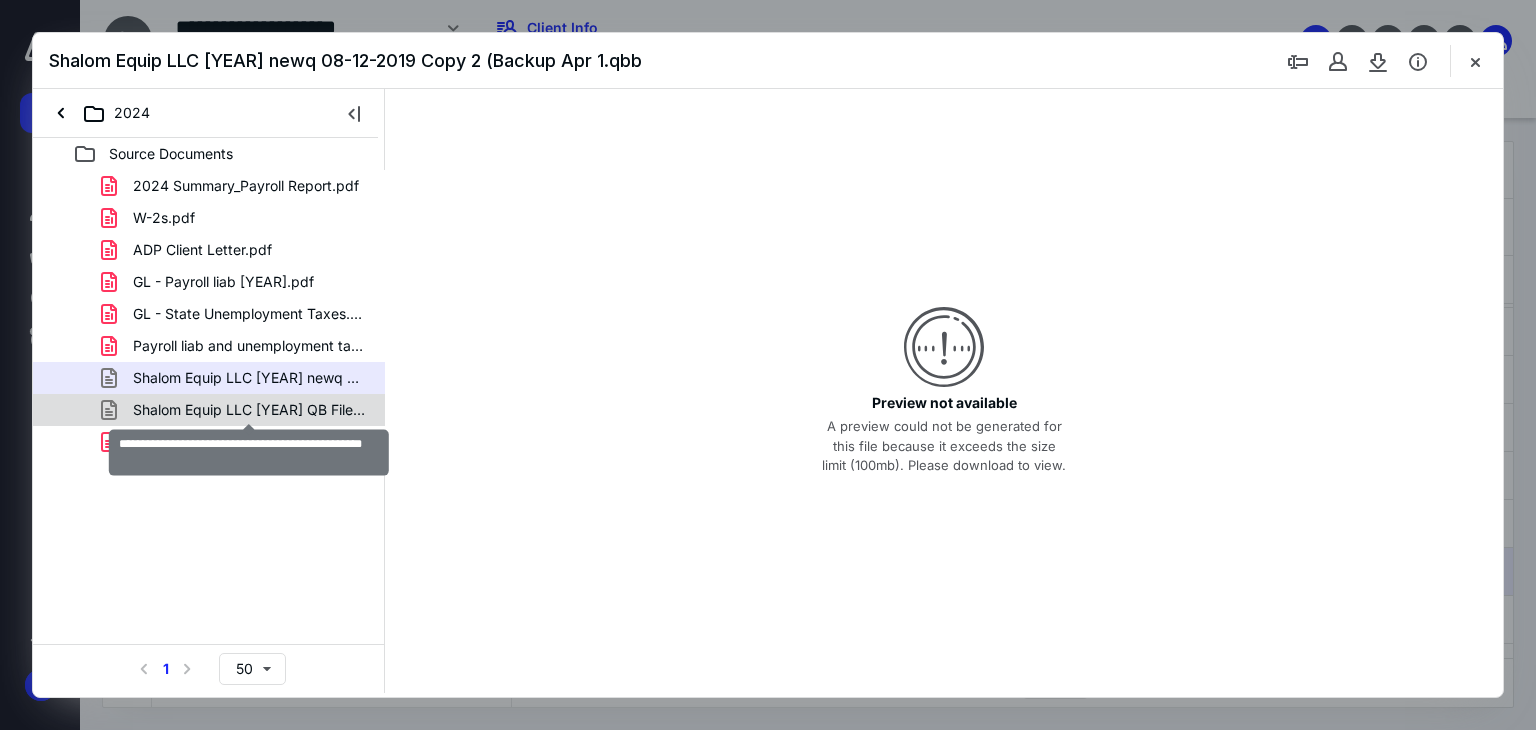 click on "Shalom Equip LLC [YEAR] QB File as of [DATE].qbw" at bounding box center [249, 410] 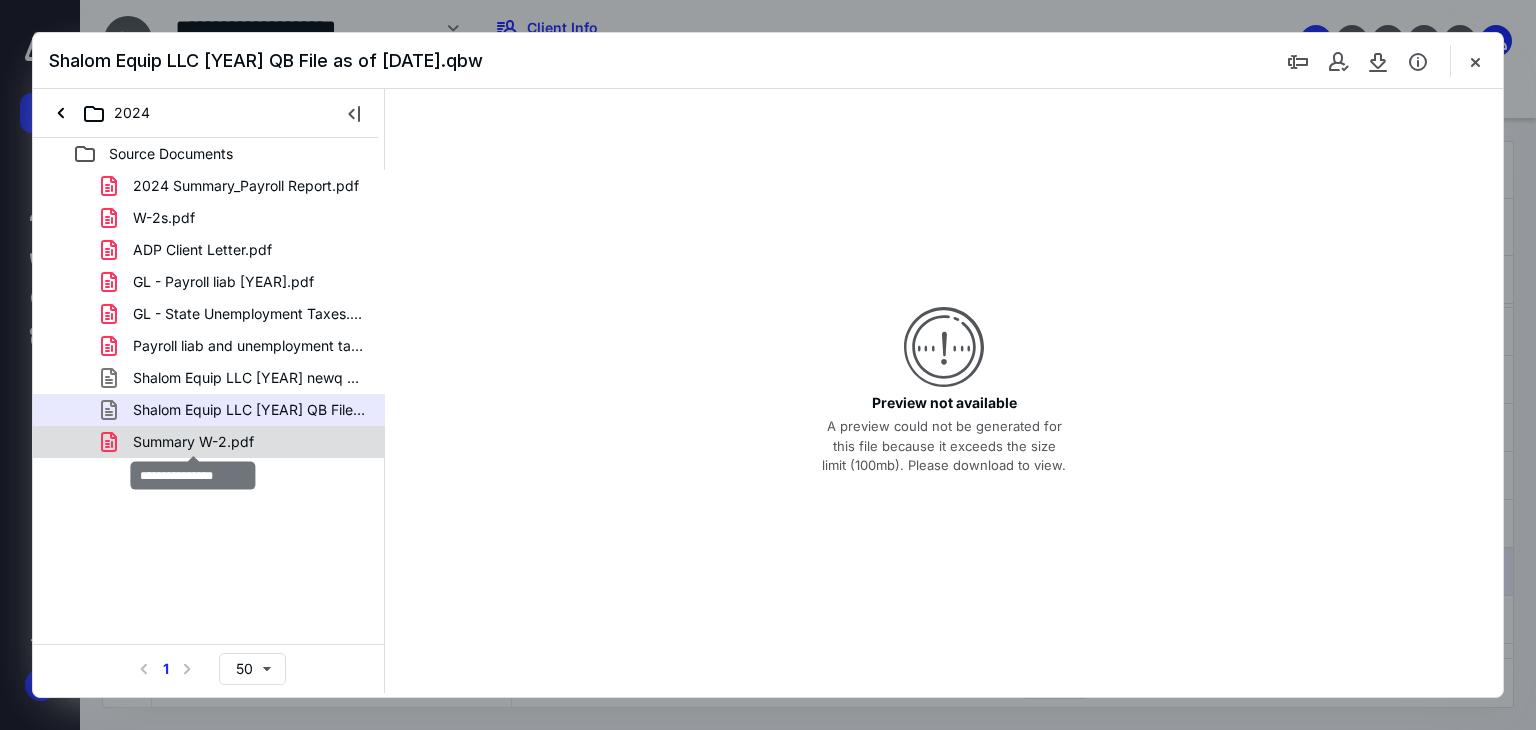 click on "Summary W-2.pdf" at bounding box center (193, 442) 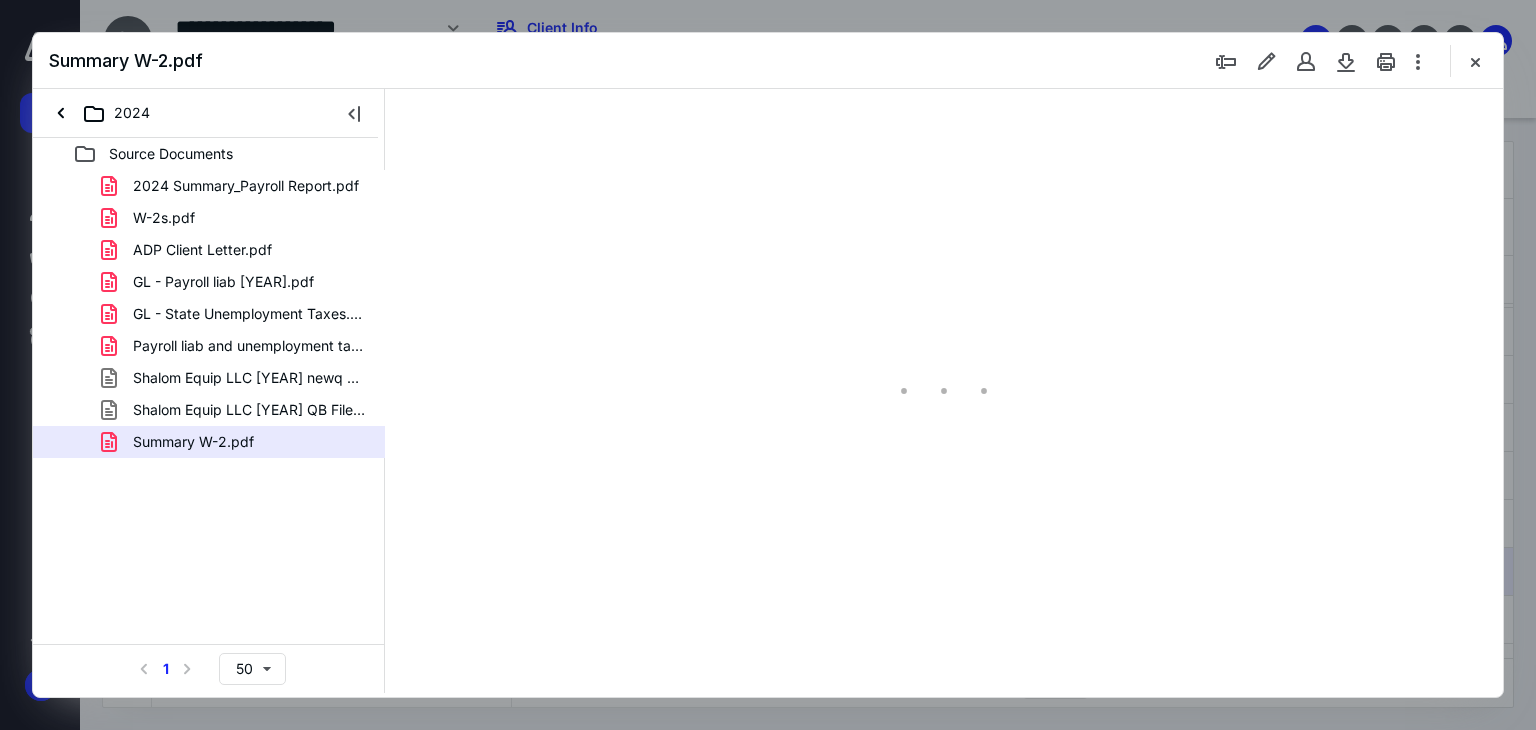 scroll, scrollTop: 0, scrollLeft: 0, axis: both 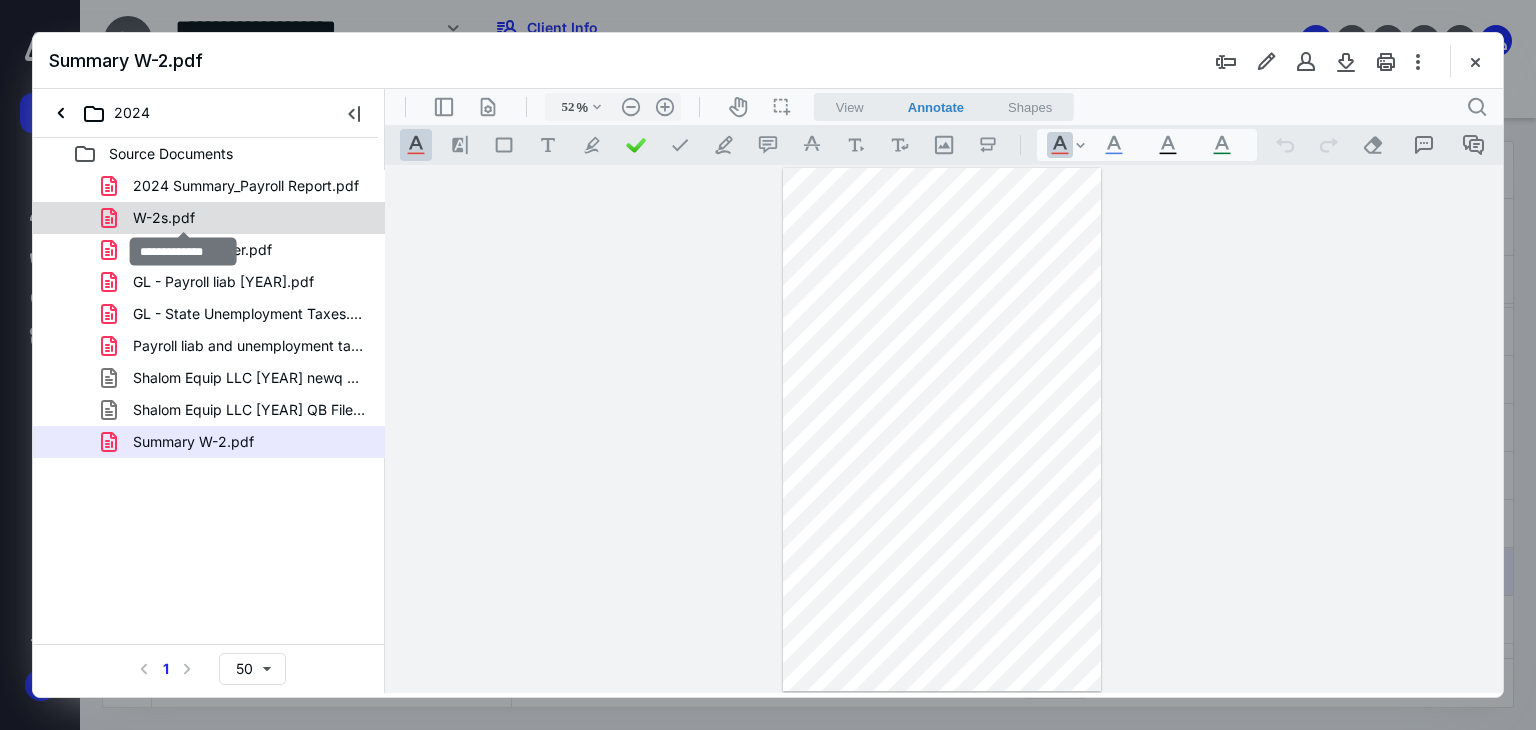 click on "W-2s.pdf" at bounding box center [164, 218] 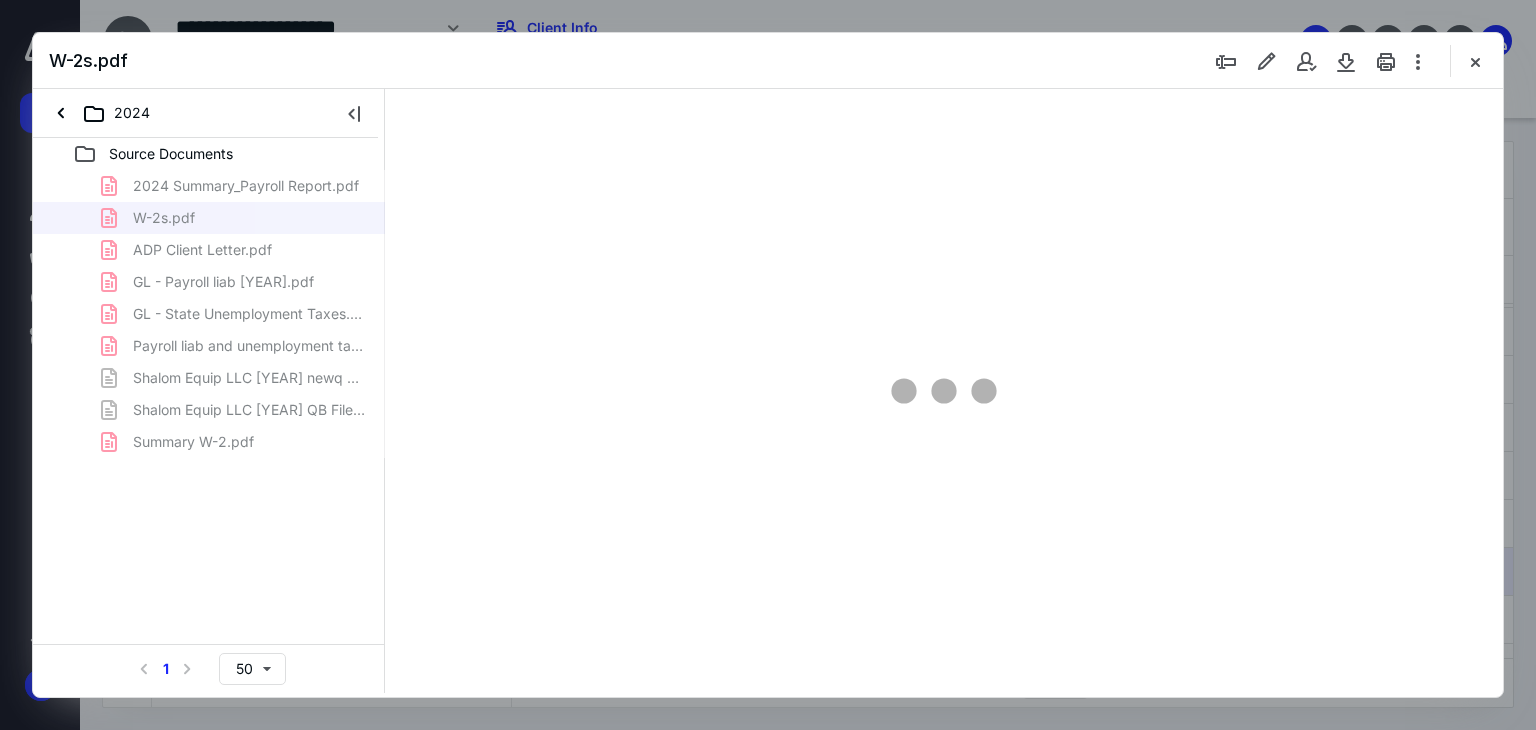 click on "[YEAR] Summary_Payroll Report.pdf [YEAR] W-2s.pdf ADP Client Letter.pdf GL - Payroll liab [YEAR].pdf GL - State Unemployment Taxes.pdf Payroll liab and unemployment taxes.pdf Shalom Equip LLC [YEAR] newq 08-12-2019 Copy 2 (Backup Apr 1.qbb Shalom Equip LLC [YEAR] QB File as of [DATE].qbw Summary W-2.pdf" at bounding box center (209, 314) 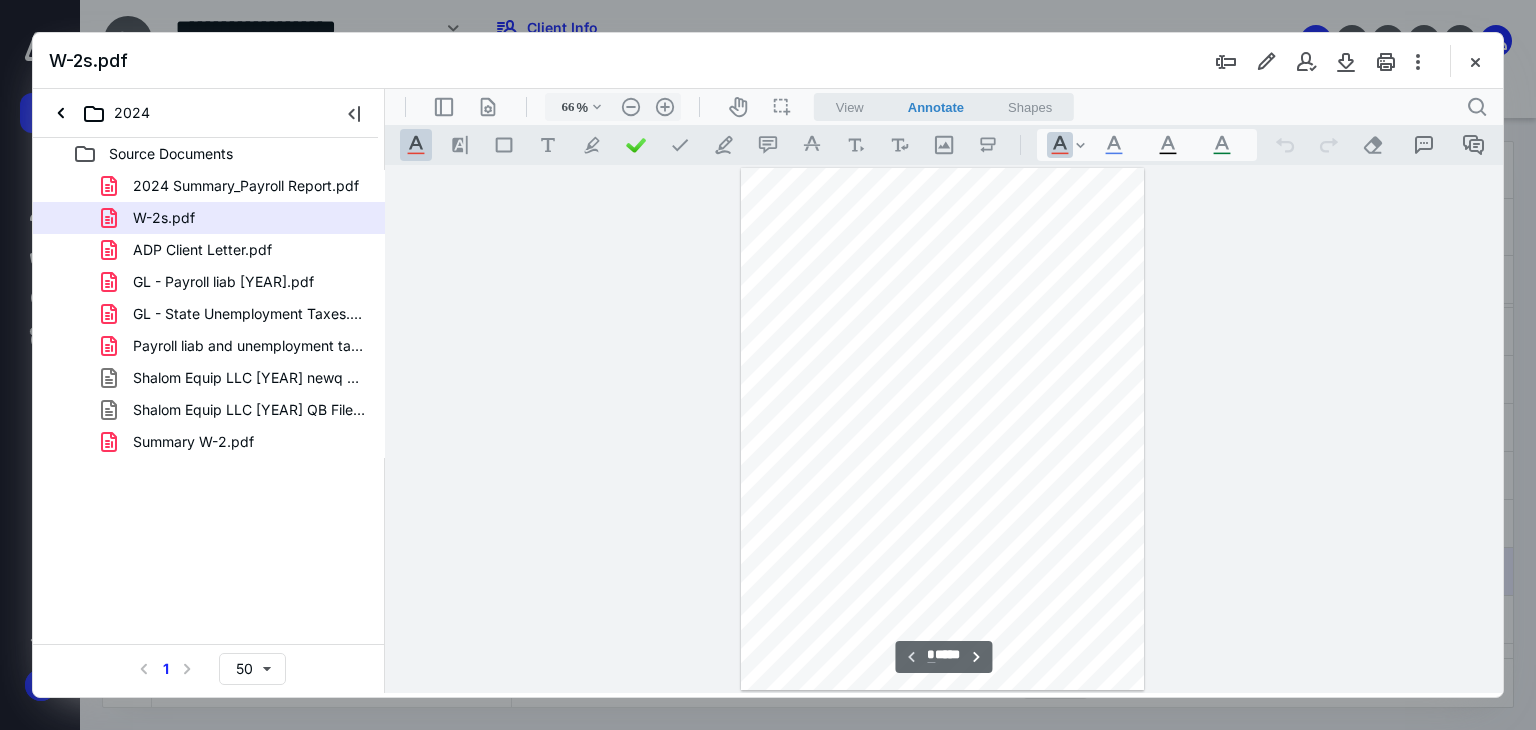 scroll, scrollTop: 79, scrollLeft: 0, axis: vertical 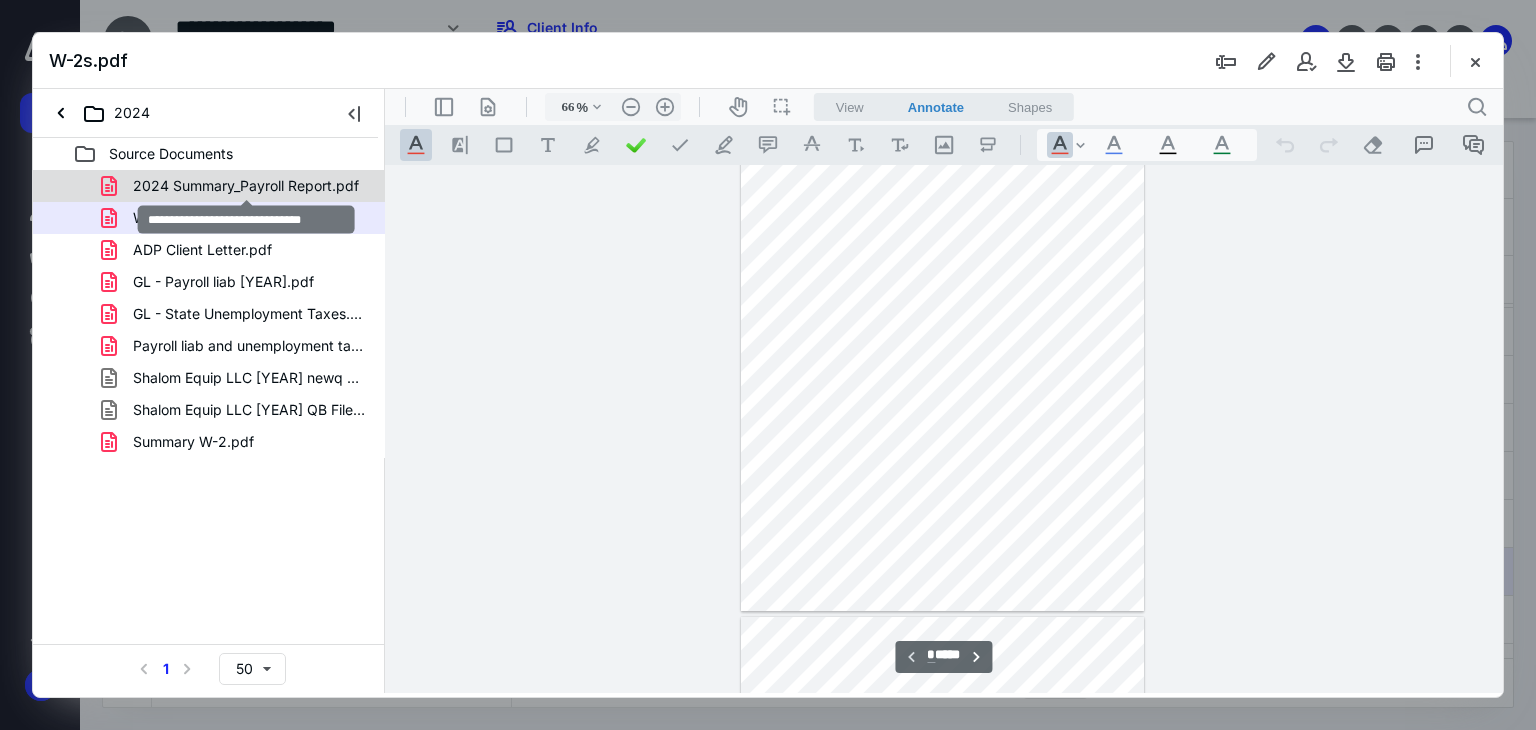 click on "2024 Summary_Payroll Report.pdf" at bounding box center (246, 186) 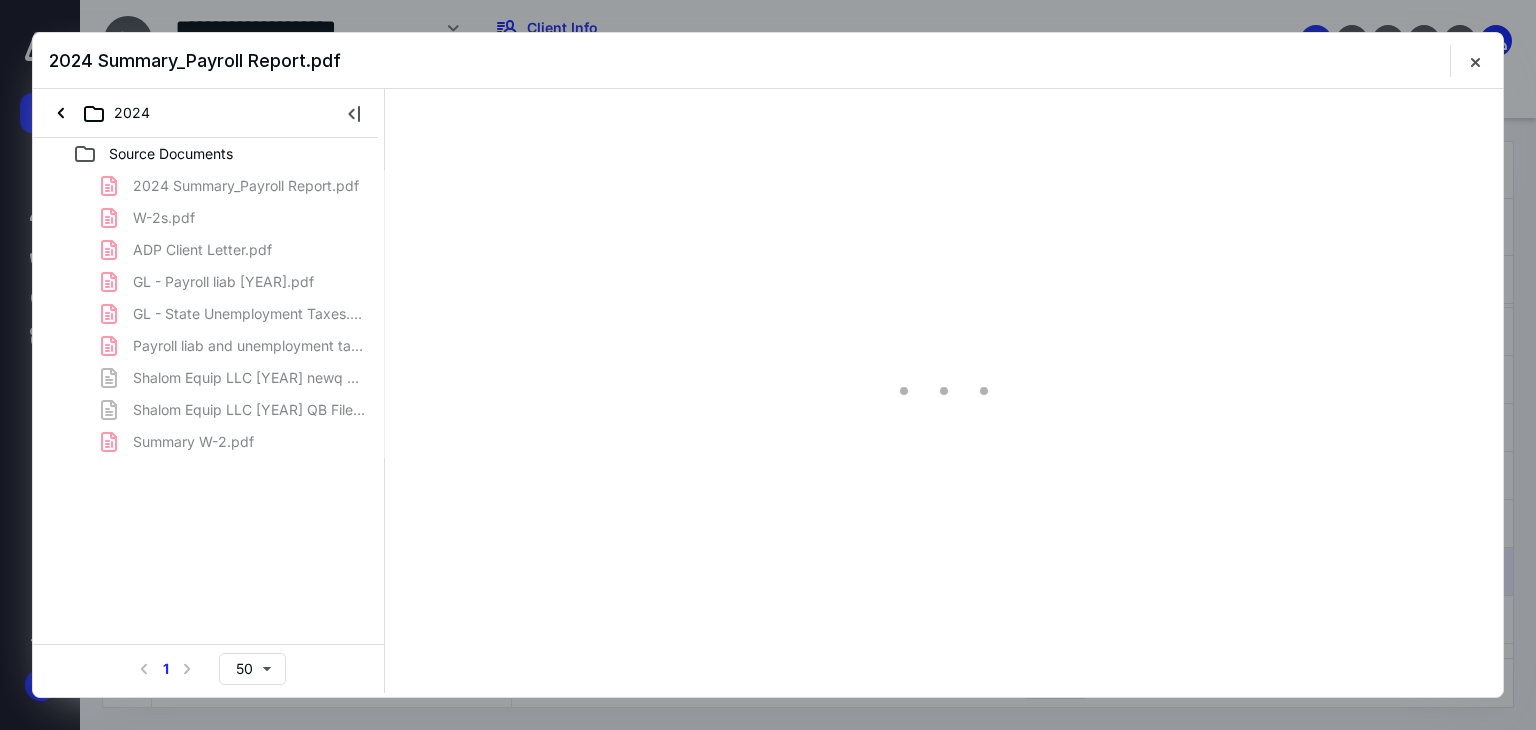 click on "[YEAR] Summary_Payroll Report.pdf [YEAR] W-2s.pdf ADP Client Letter.pdf GL - Payroll liab [YEAR].pdf GL - State Unemployment Taxes.pdf Payroll liab and unemployment taxes.pdf Shalom Equip LLC [YEAR] newq 08-12-2019 Copy 2 (Backup Apr 1.qbb Shalom Equip LLC [YEAR] QB File as of [DATE].qbw Summary W-2.pdf" at bounding box center (209, 314) 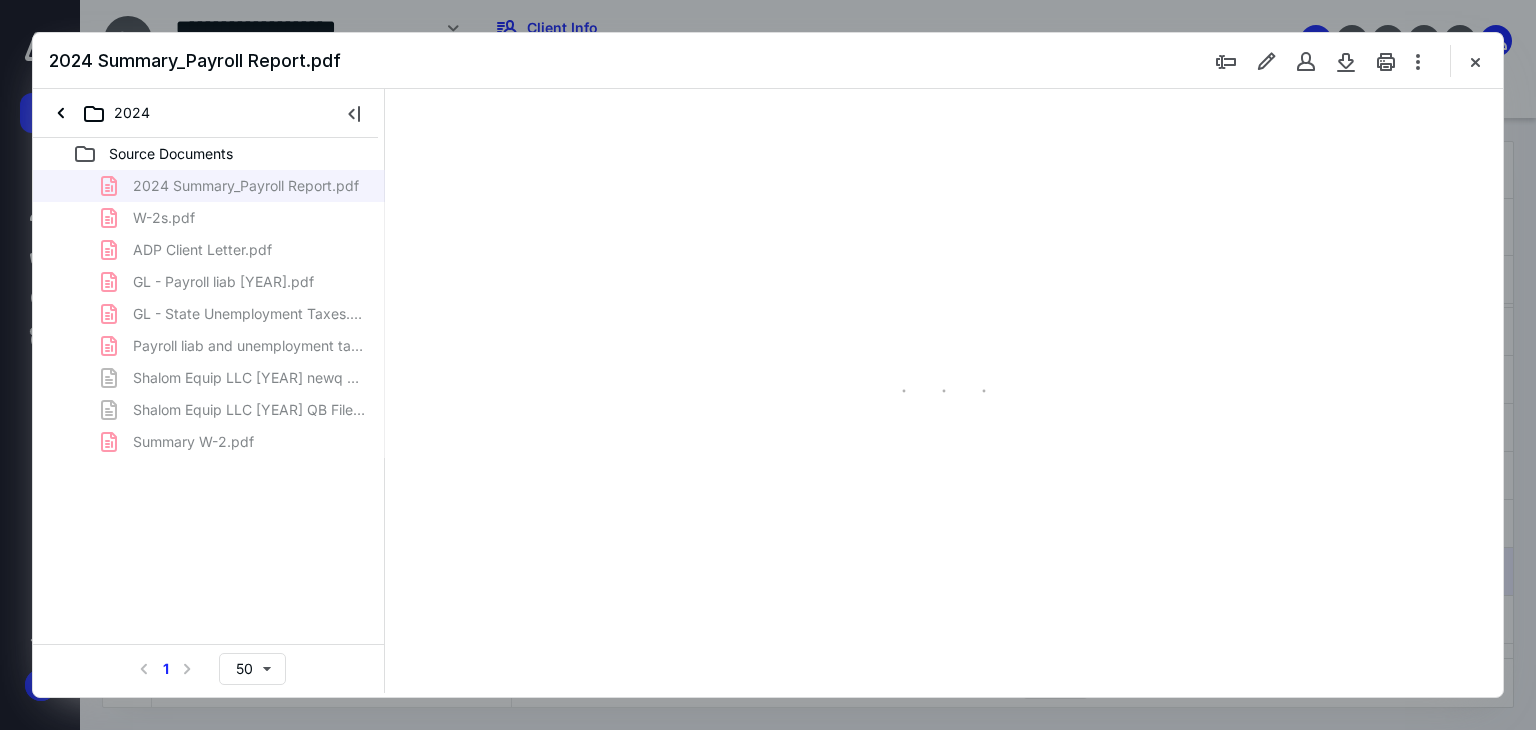 type on "66" 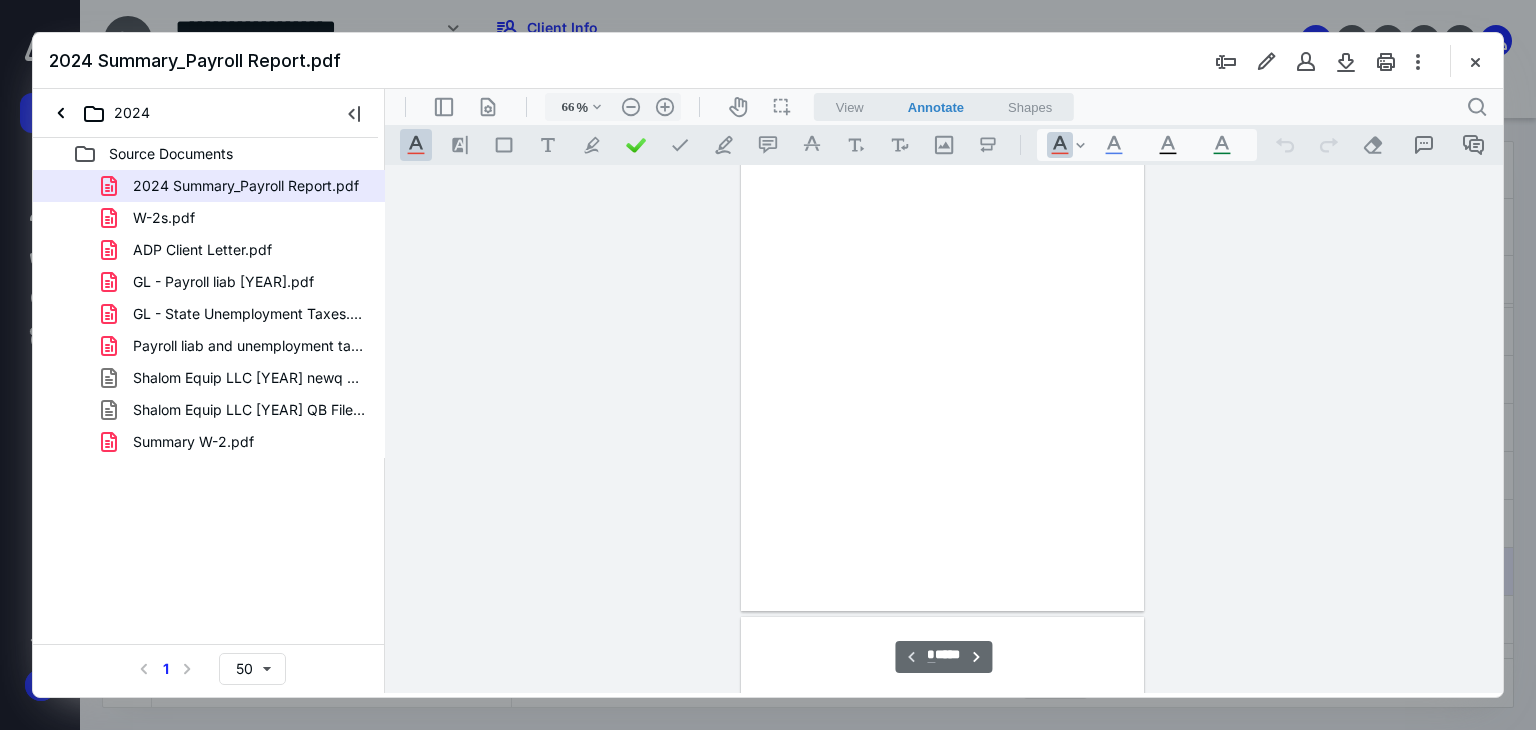 scroll, scrollTop: 79, scrollLeft: 0, axis: vertical 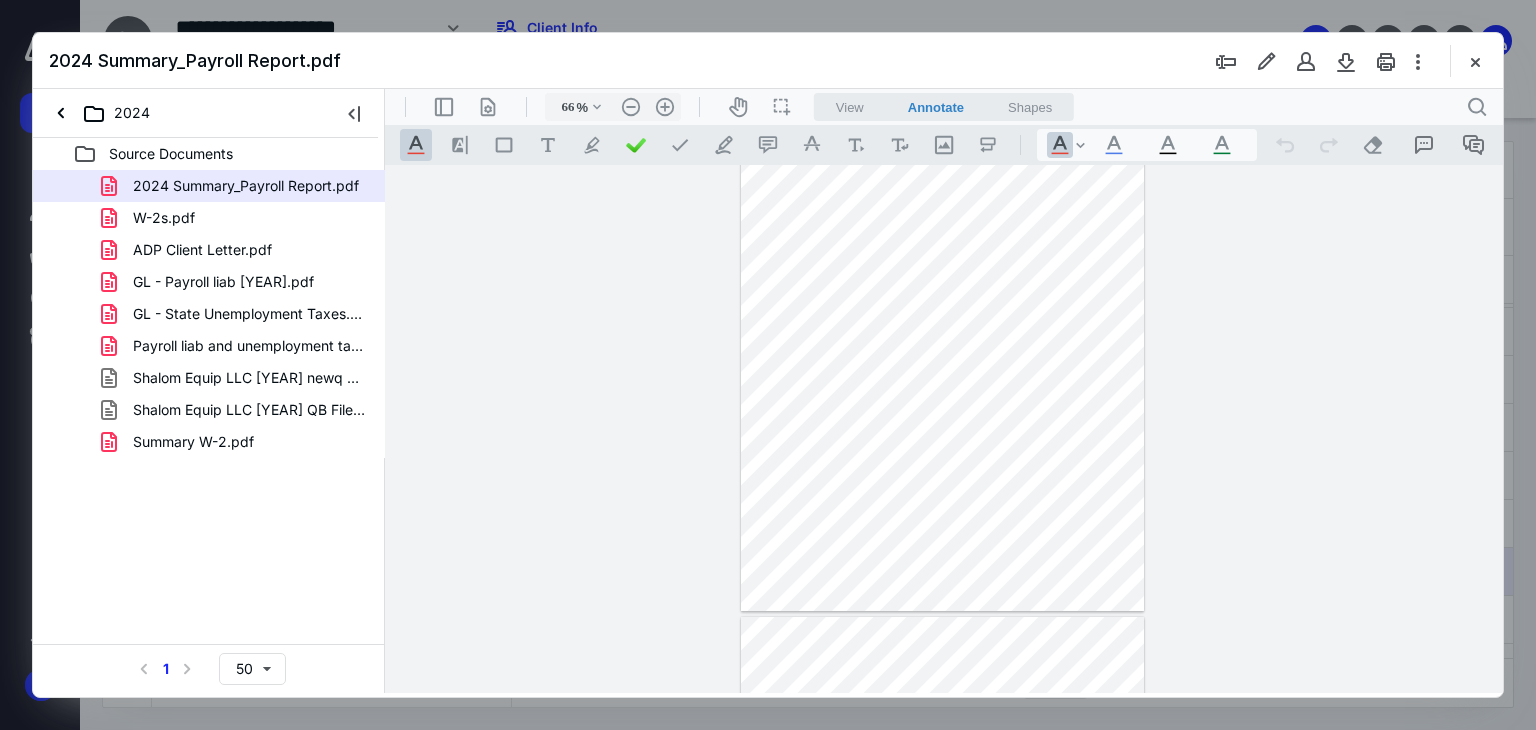 click at bounding box center [944, 429] 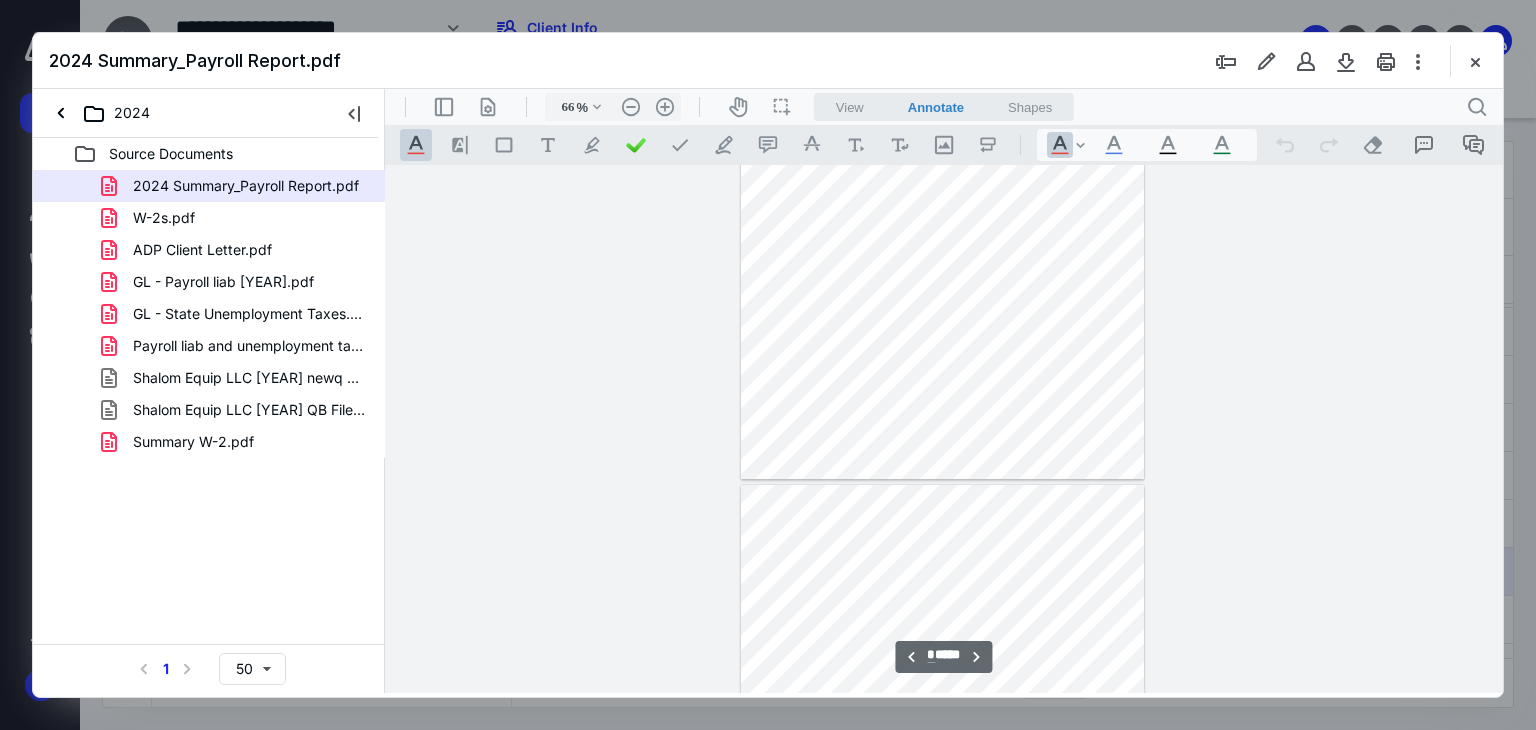 scroll, scrollTop: 720, scrollLeft: 0, axis: vertical 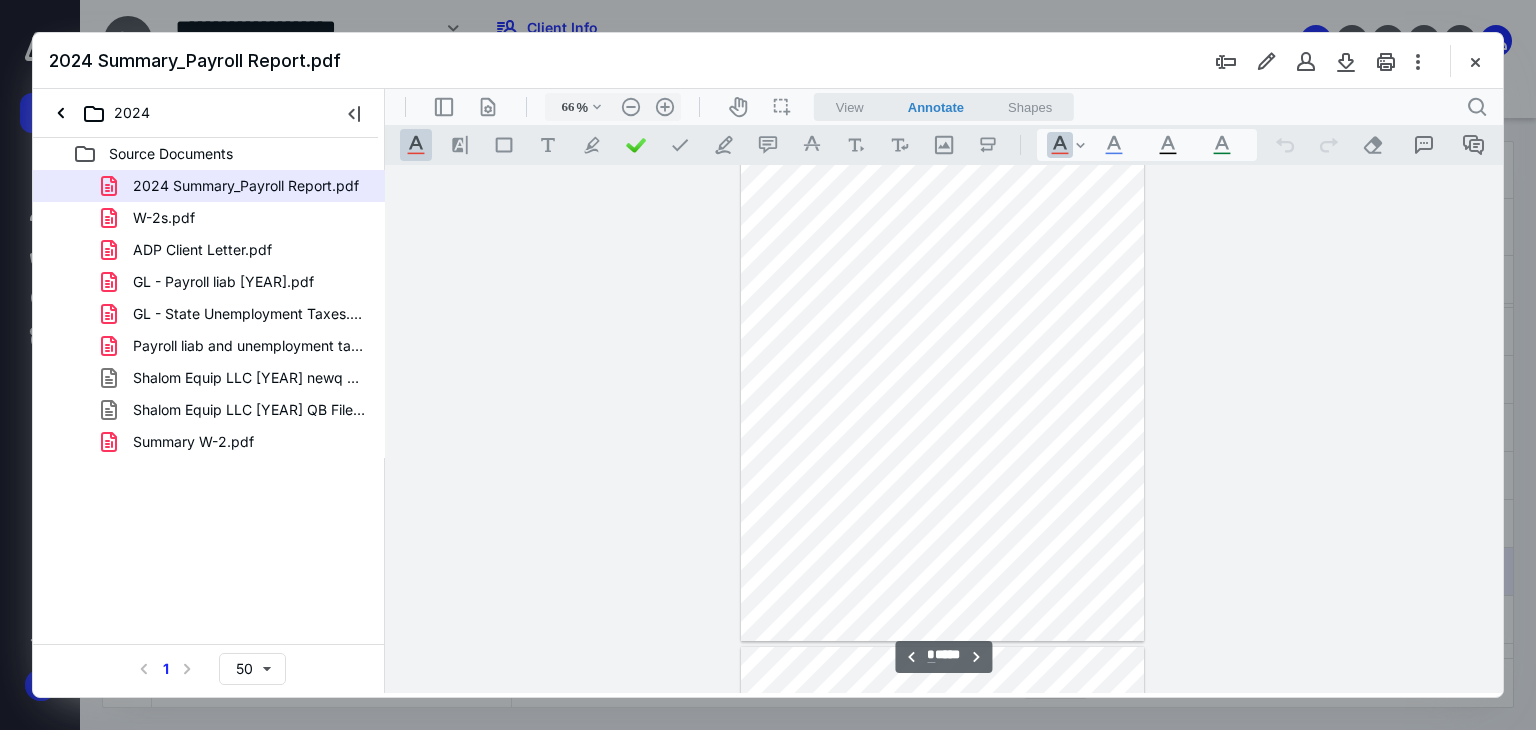 type on "*" 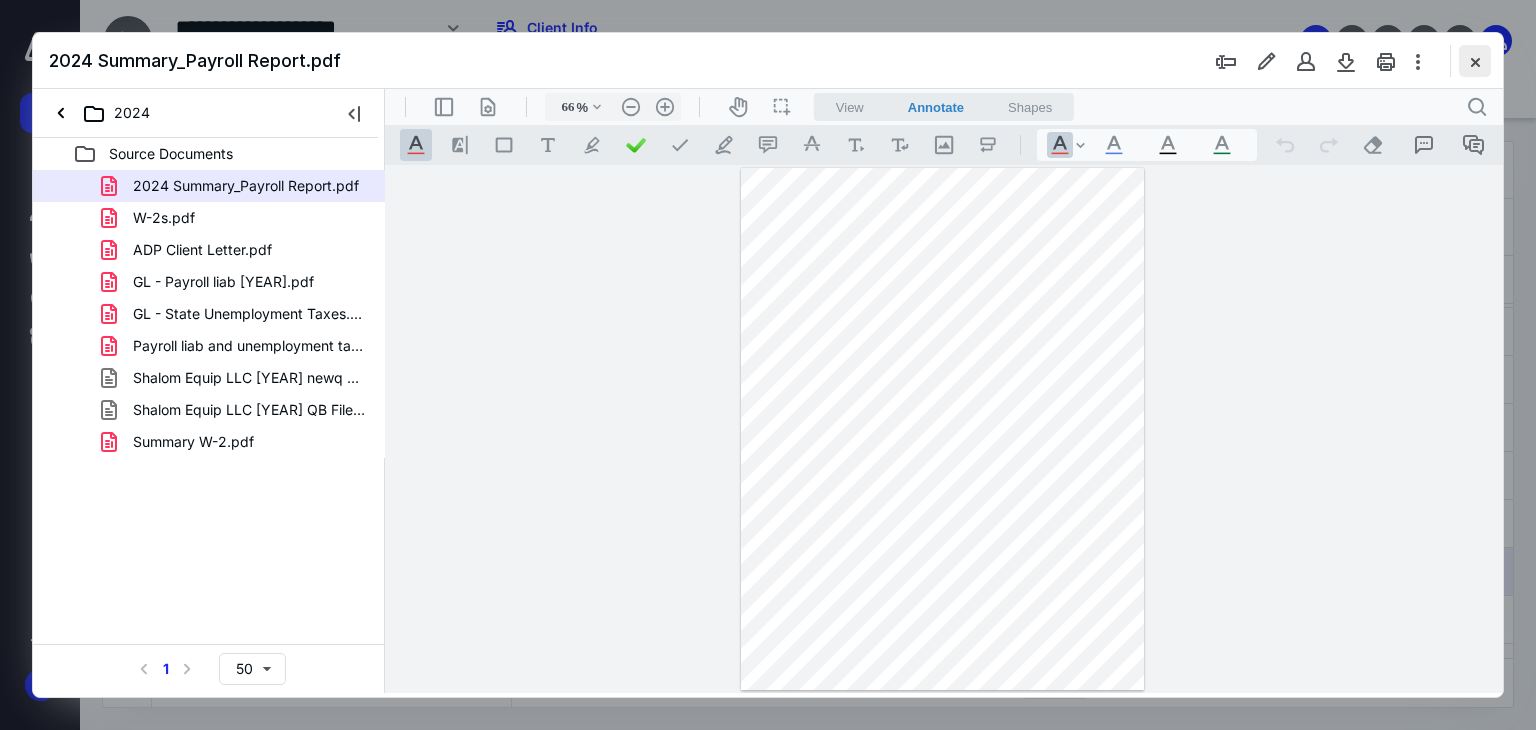 click at bounding box center (1475, 61) 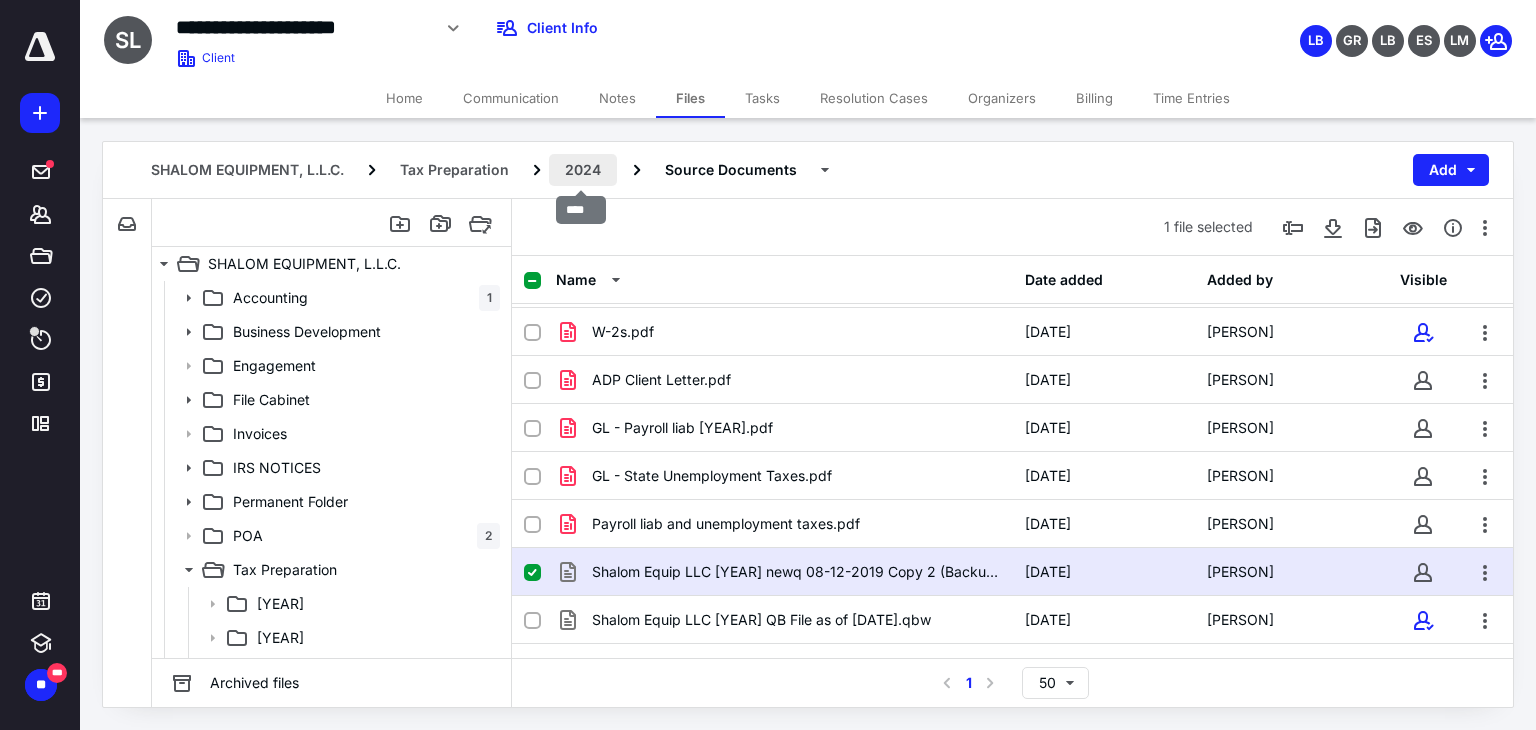 click on "2024" at bounding box center (583, 170) 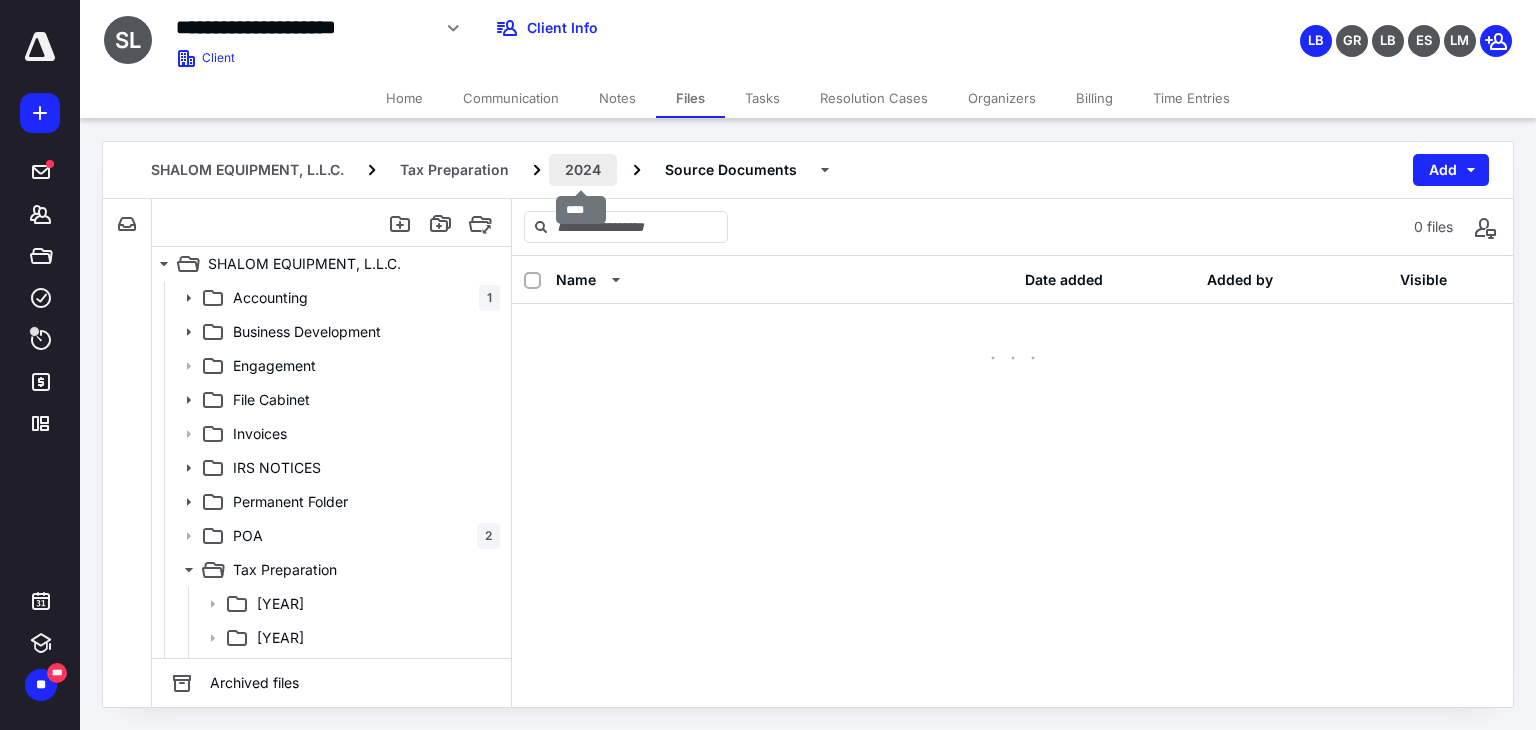 scroll, scrollTop: 0, scrollLeft: 0, axis: both 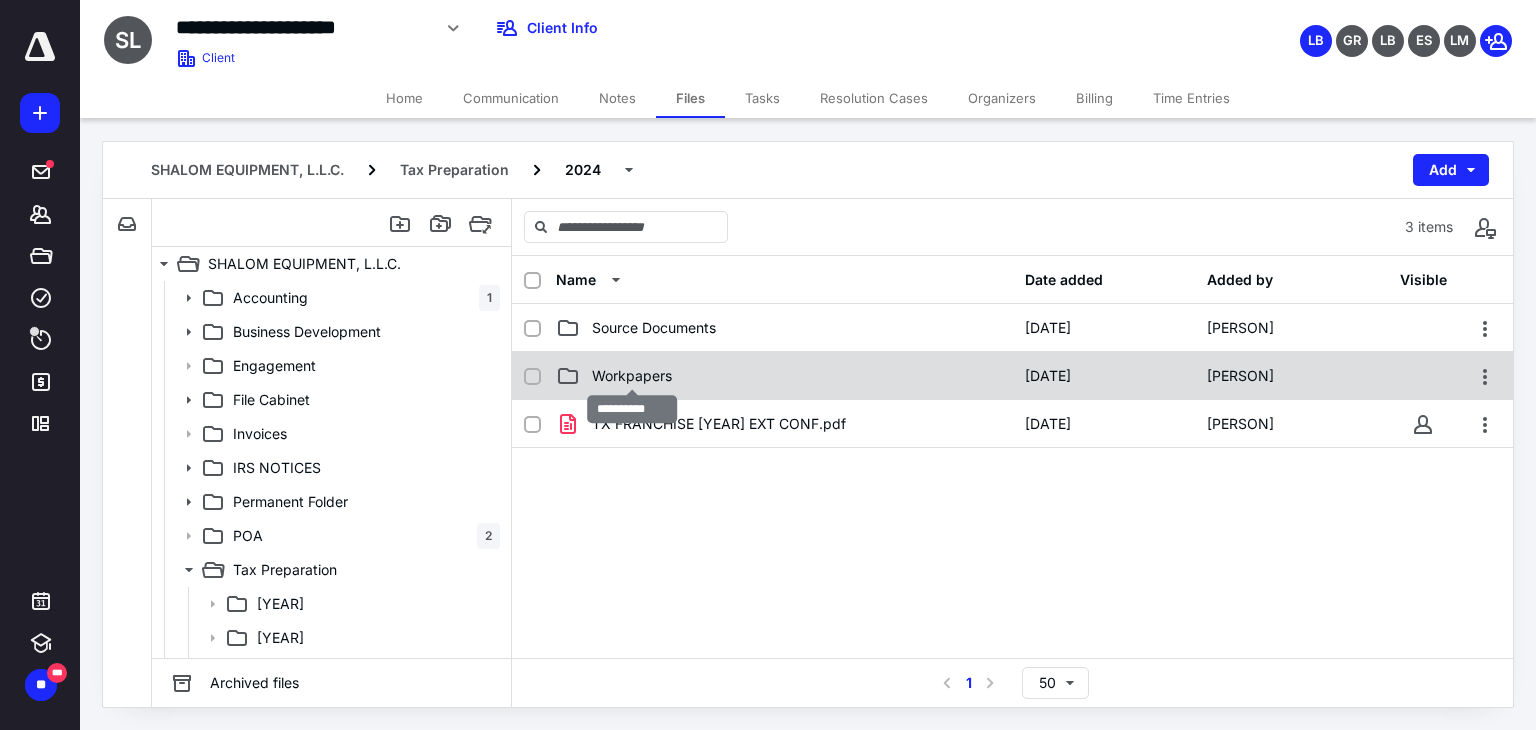 click on "Workpapers" at bounding box center (632, 376) 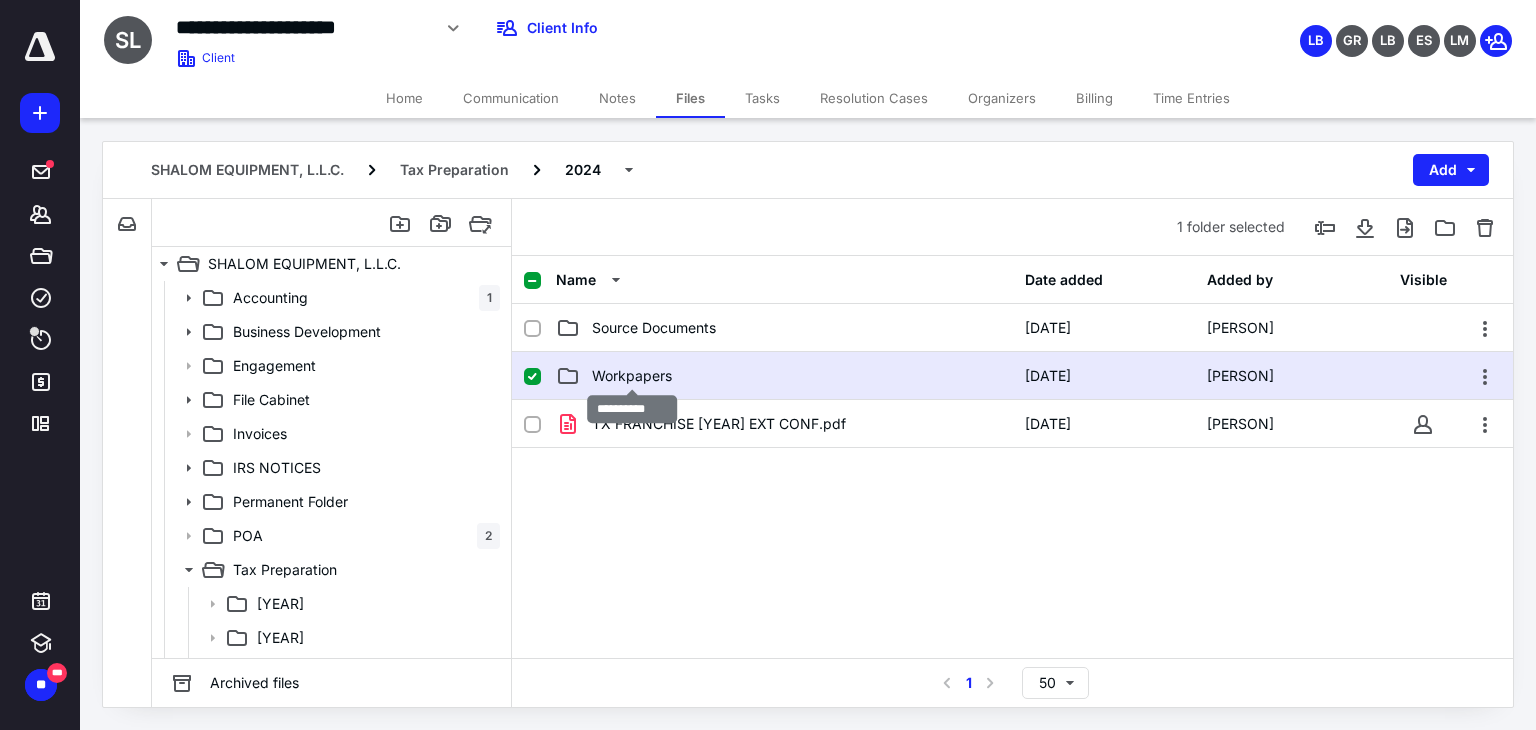 click on "Workpapers" at bounding box center (632, 376) 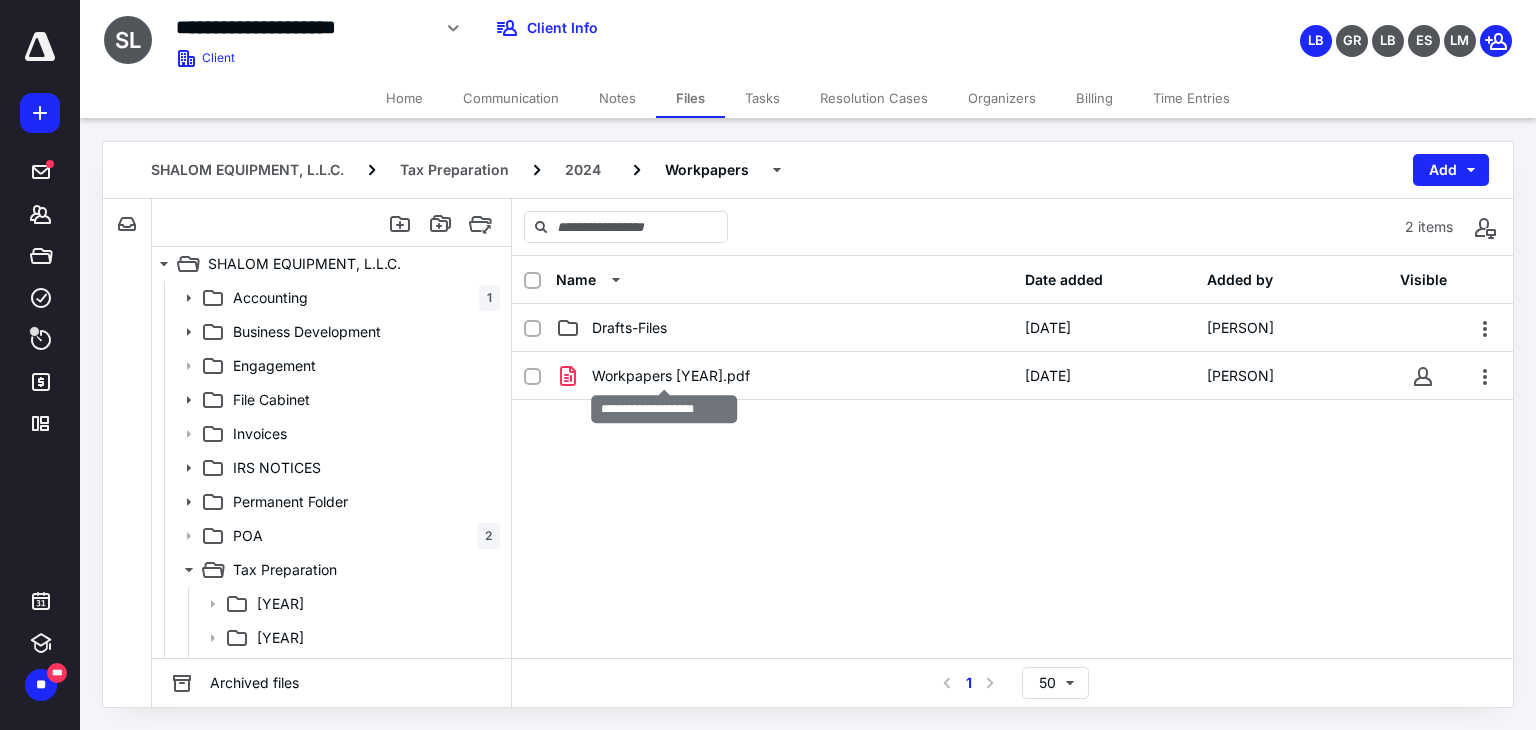 click on "Workpapers [YEAR].pdf" at bounding box center (671, 376) 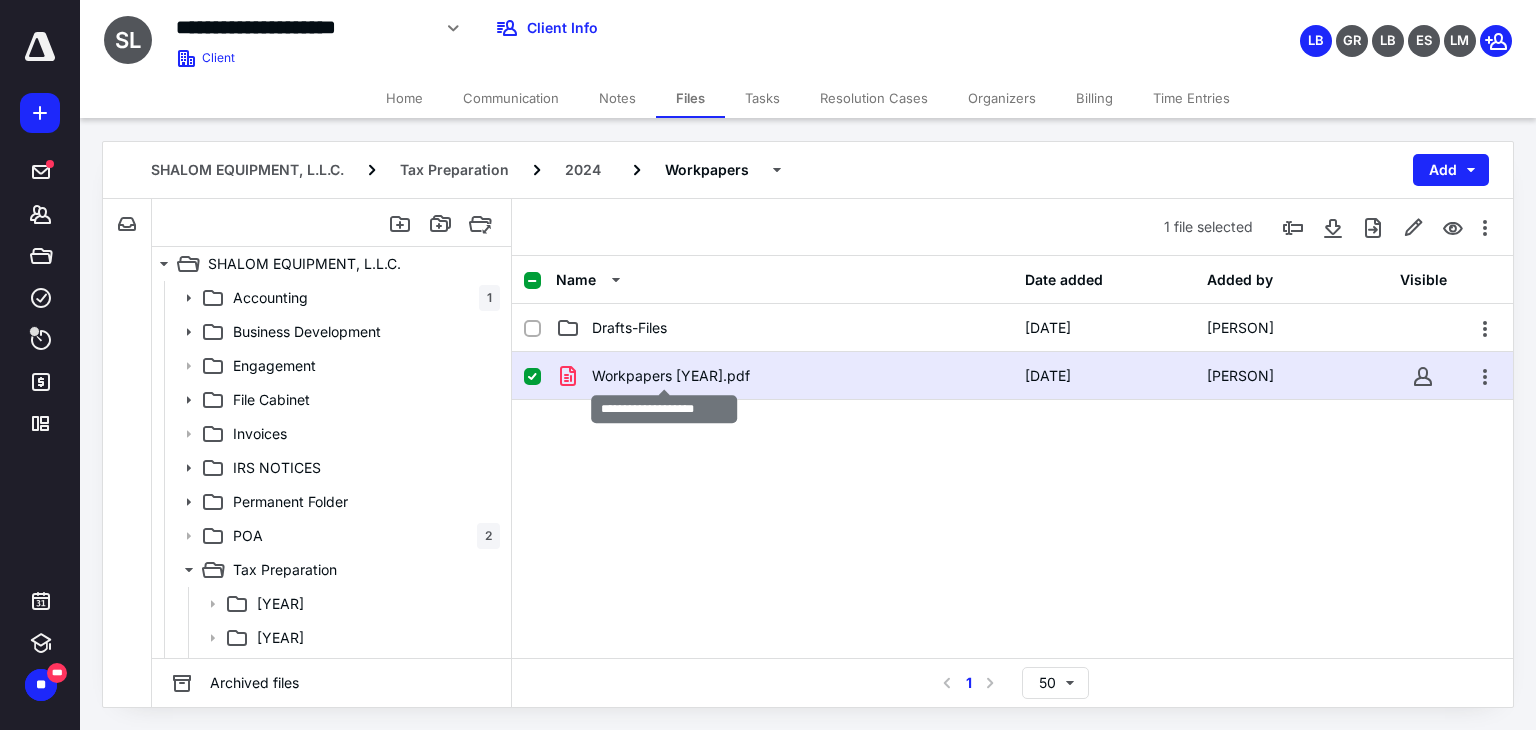 click on "Workpapers [YEAR].pdf" at bounding box center [671, 376] 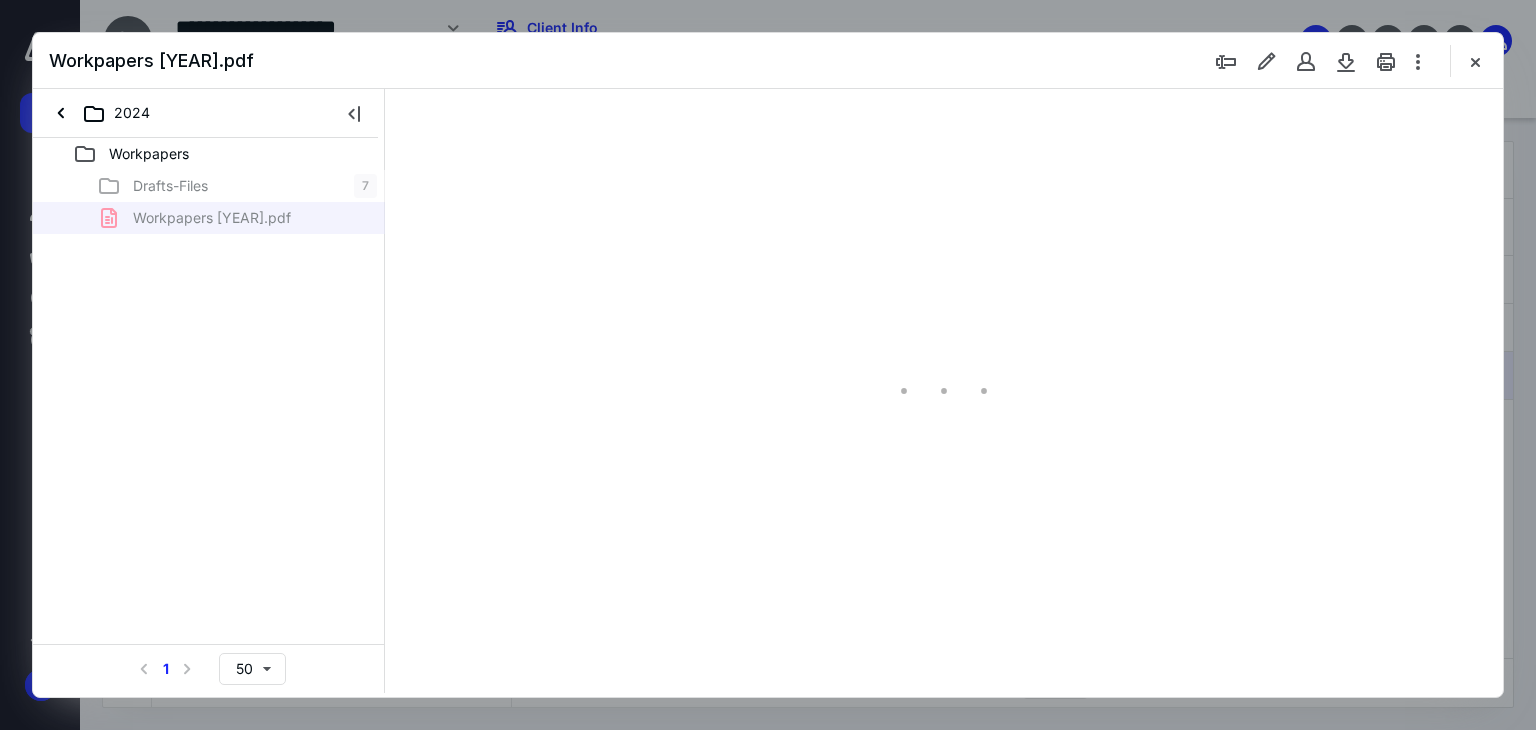 scroll, scrollTop: 0, scrollLeft: 0, axis: both 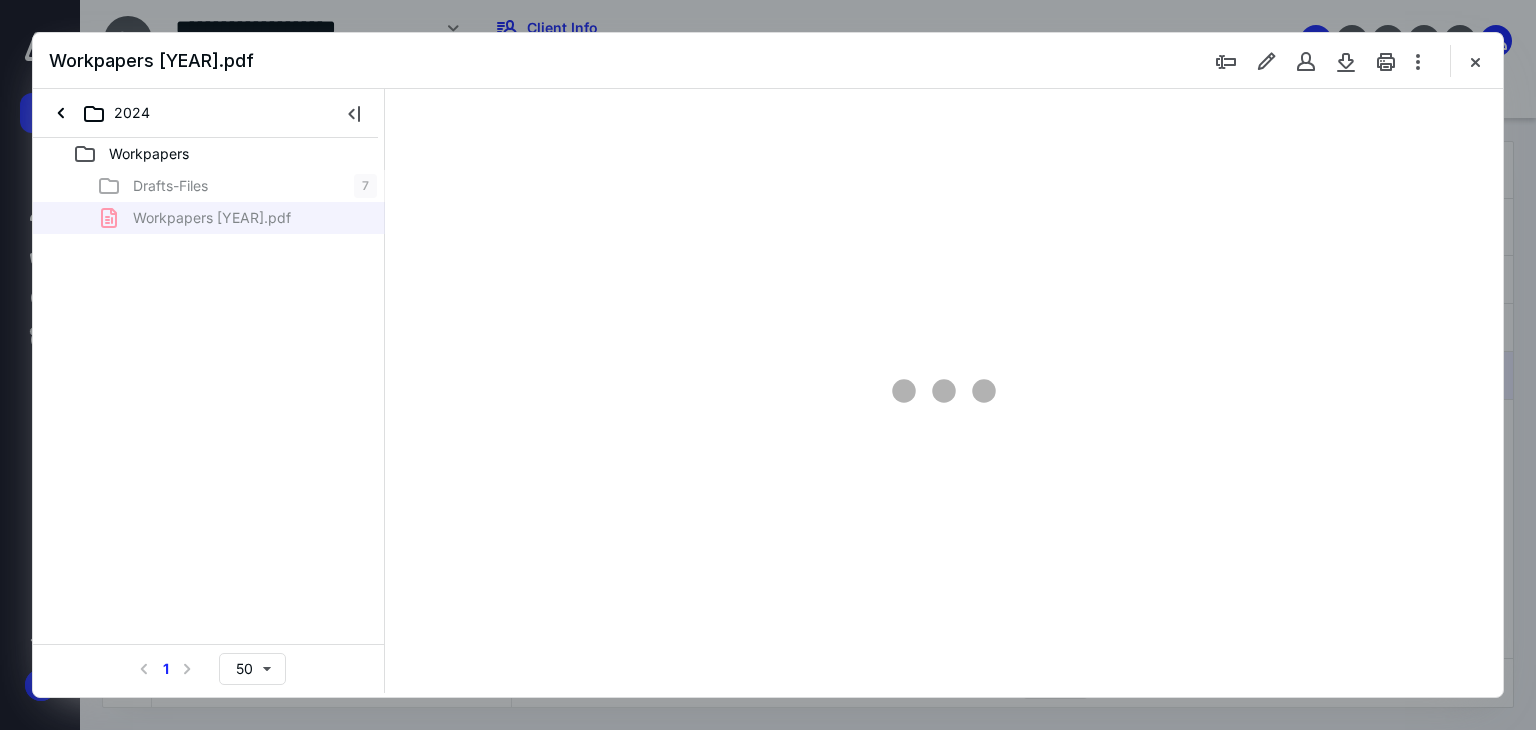type on "63" 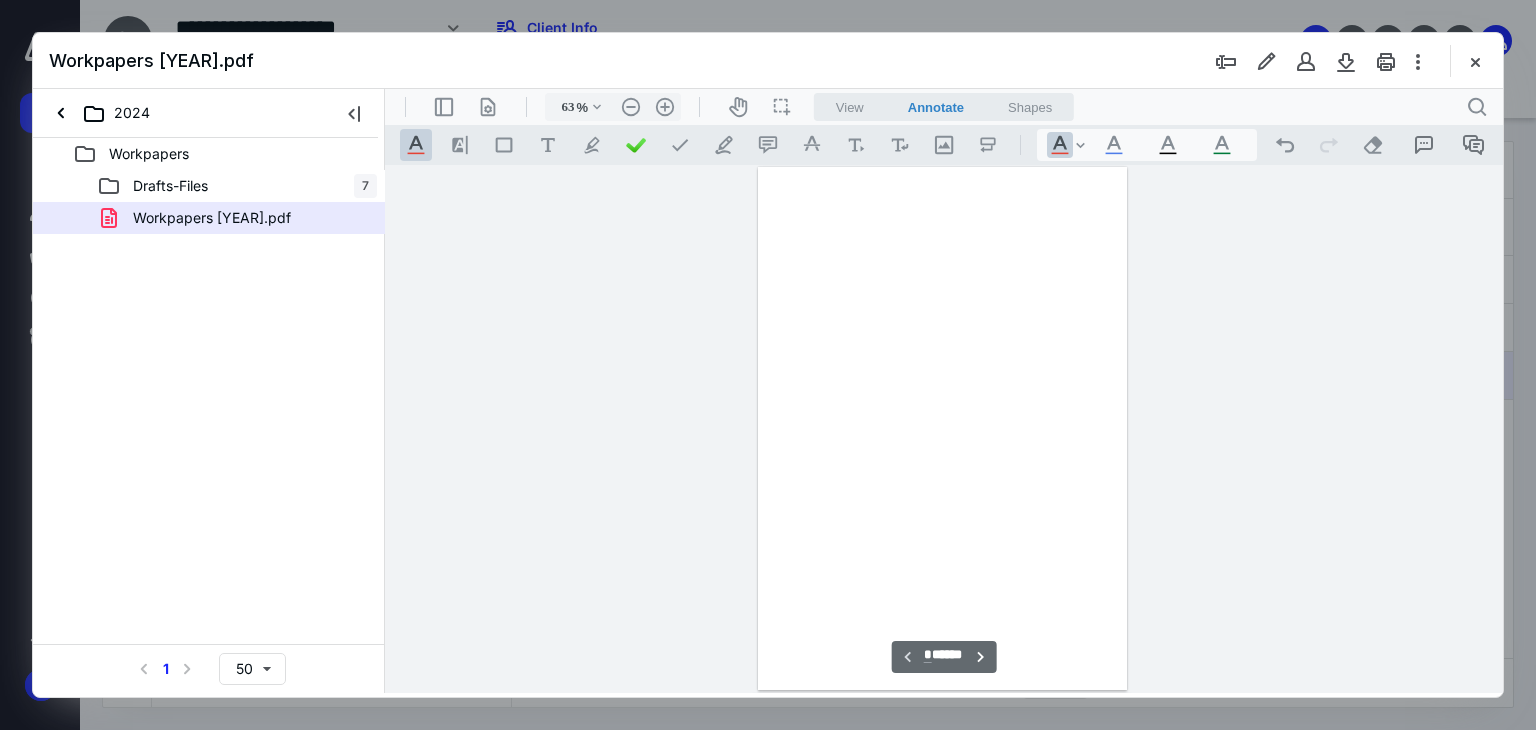 scroll, scrollTop: 78, scrollLeft: 0, axis: vertical 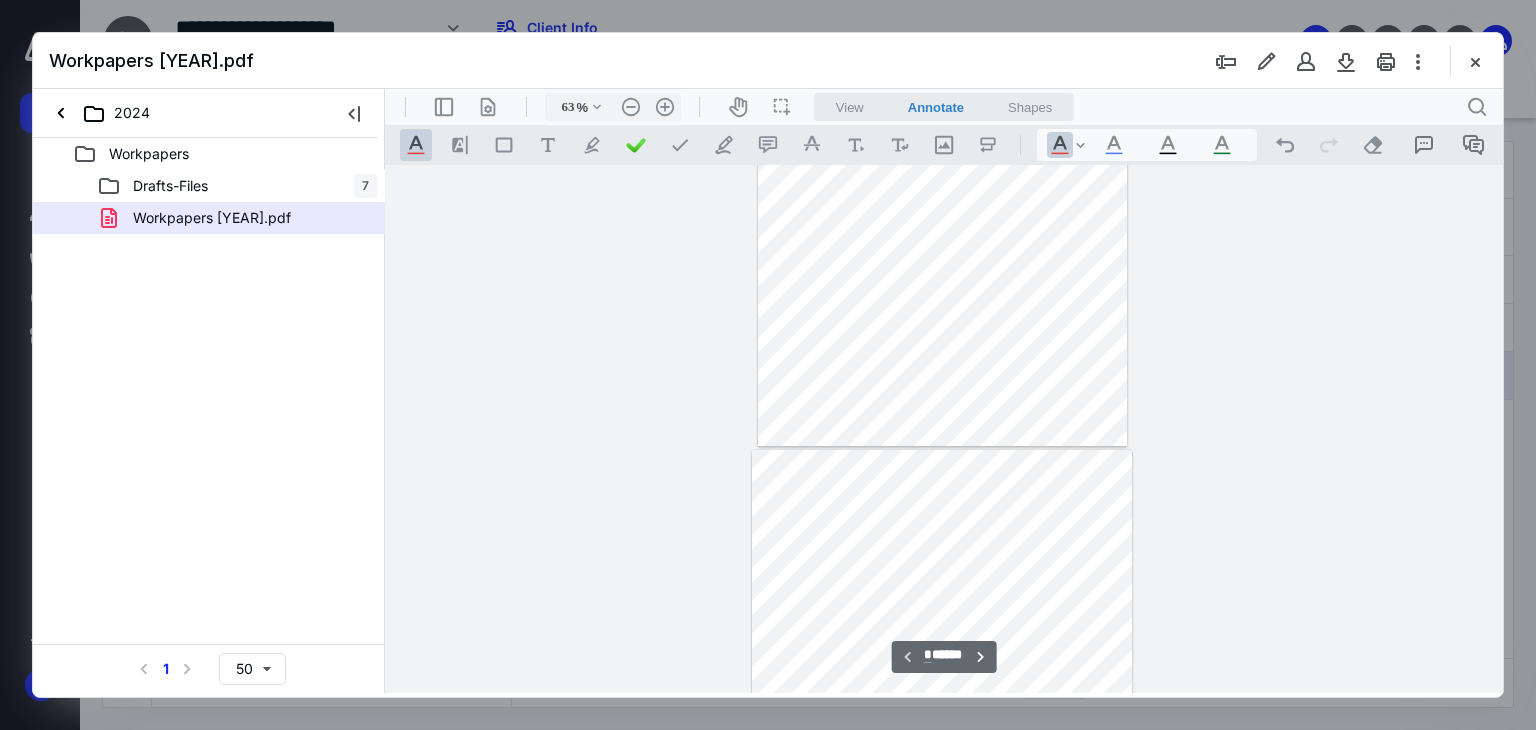 type on "*" 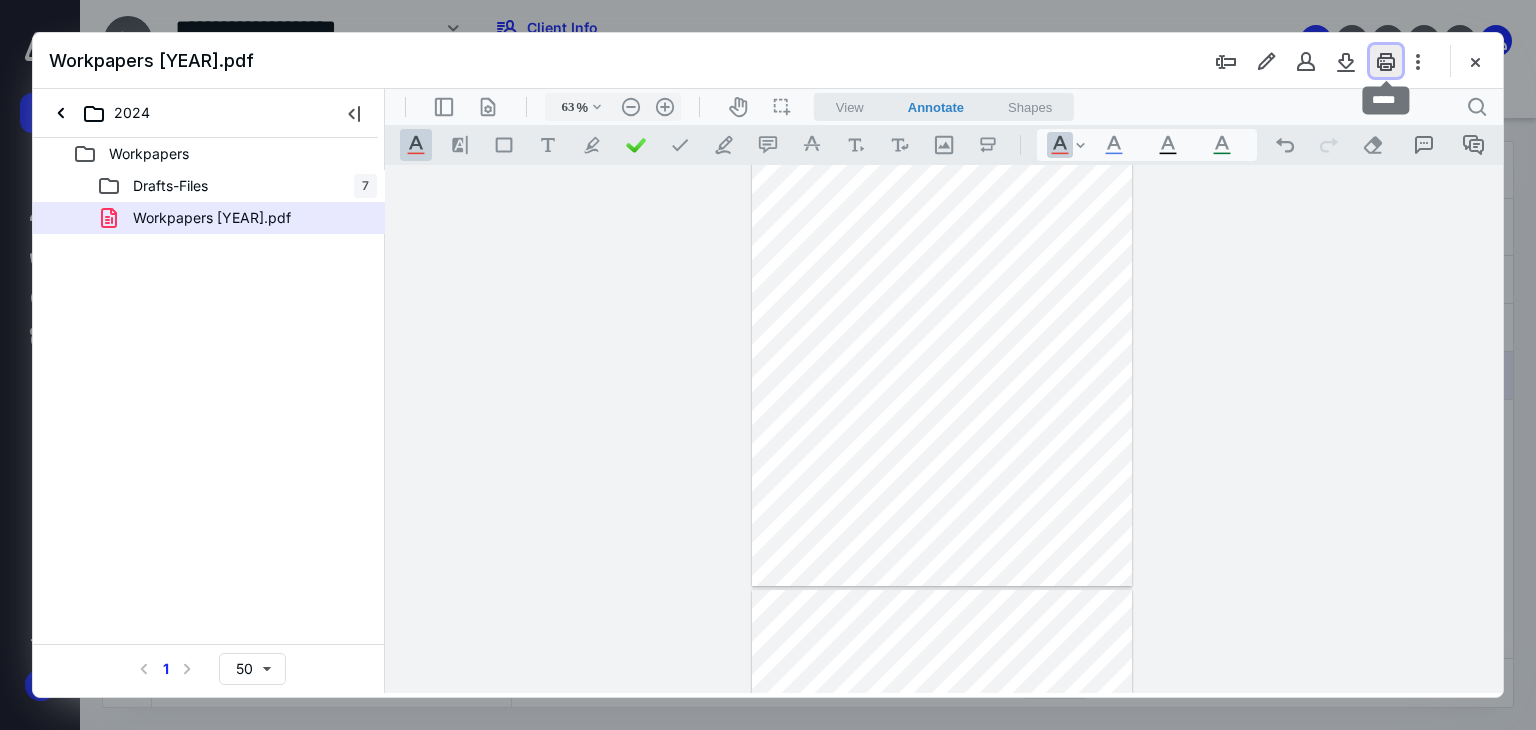 click at bounding box center [1386, 61] 